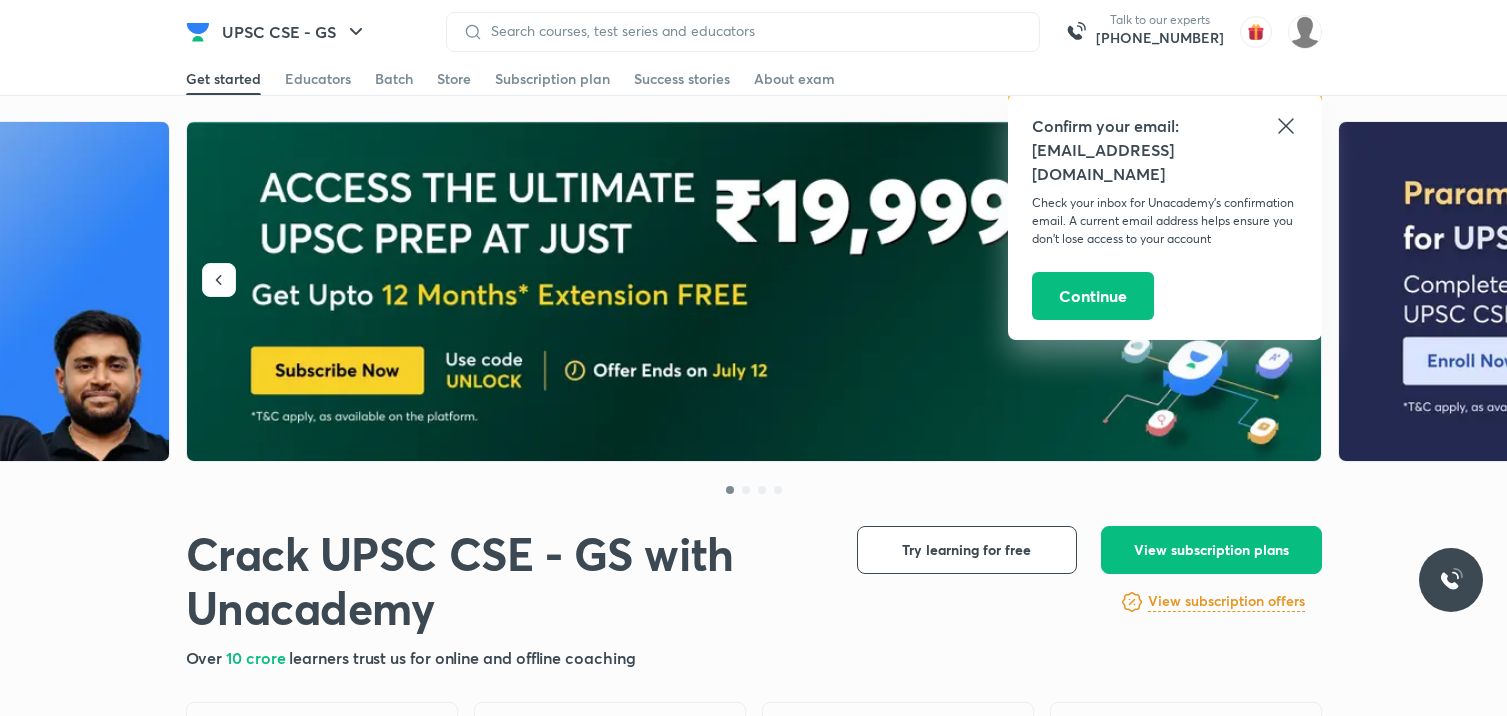 scroll, scrollTop: 0, scrollLeft: 0, axis: both 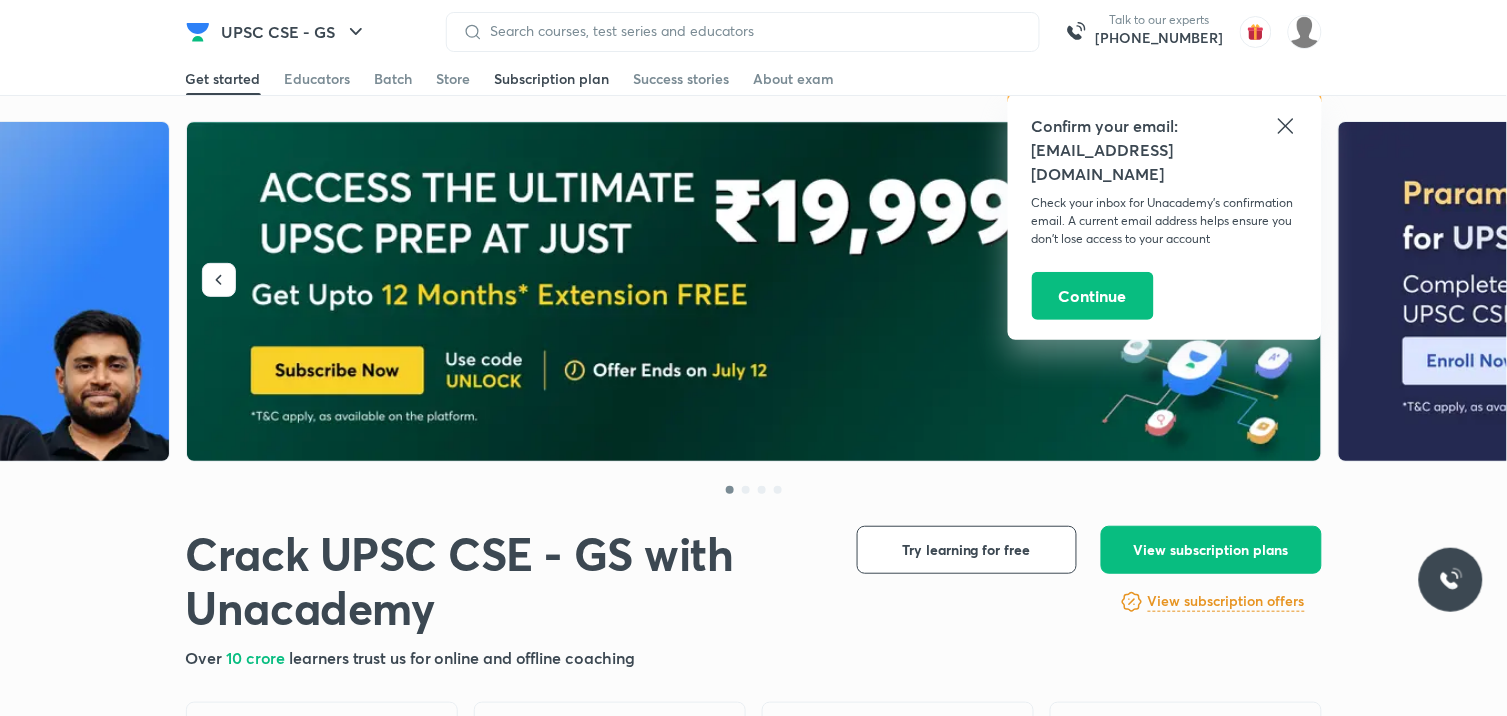 click on "Subscription plan" at bounding box center [552, 79] 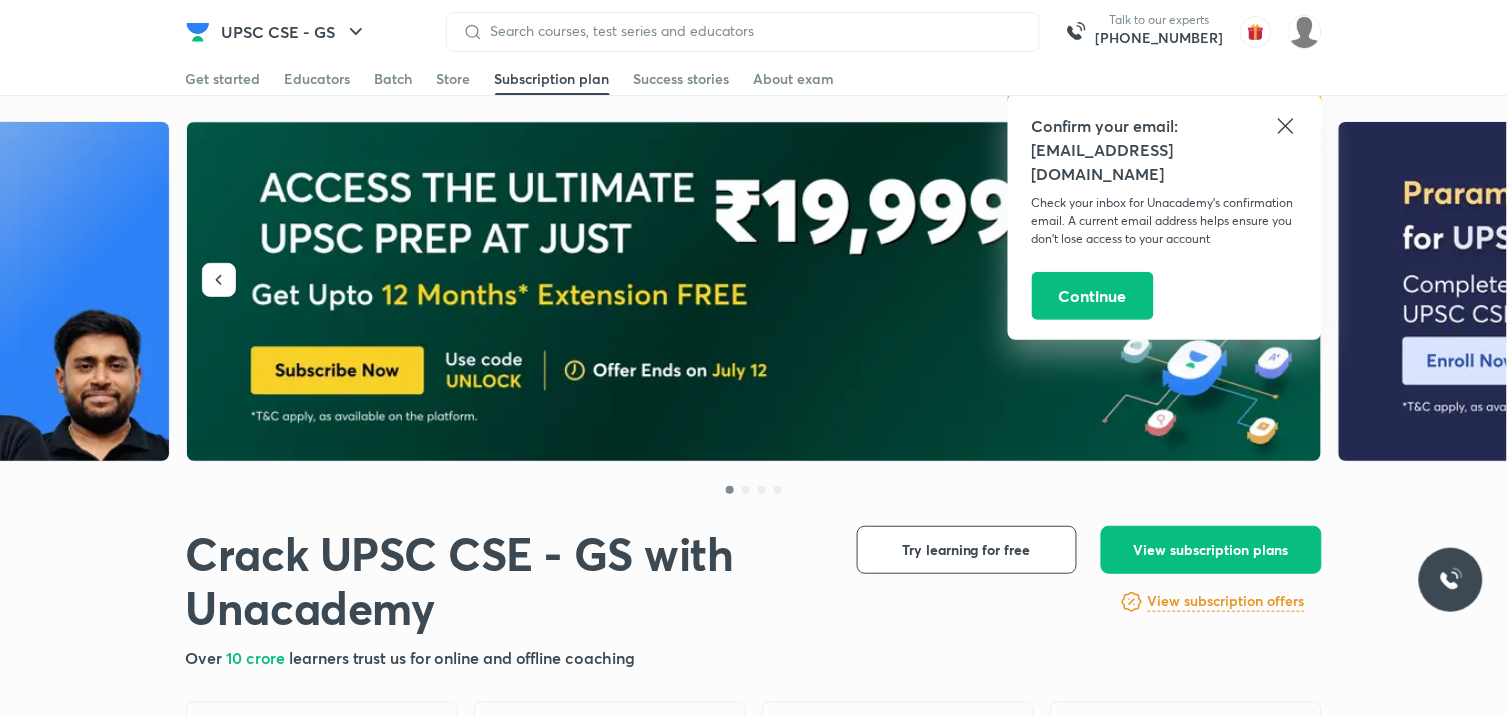 click 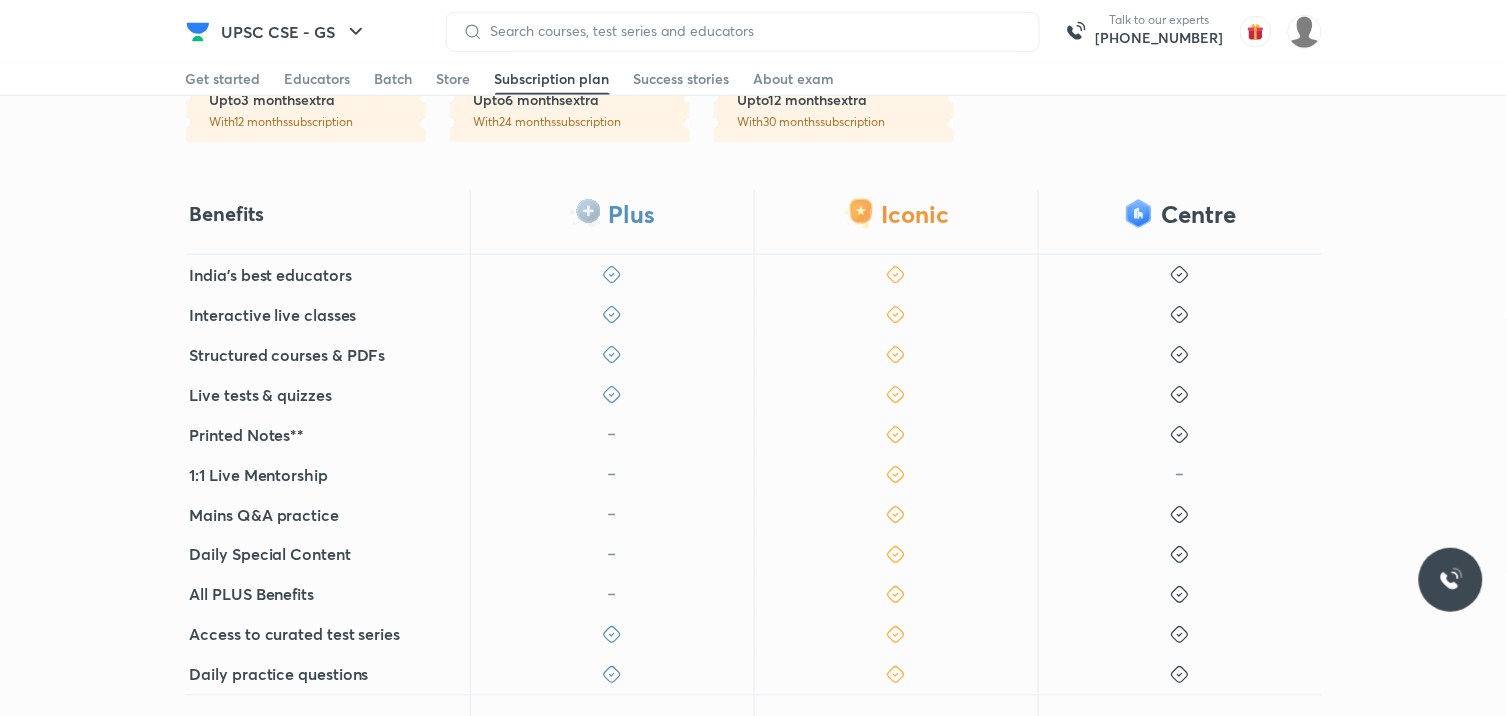 scroll, scrollTop: 555, scrollLeft: 0, axis: vertical 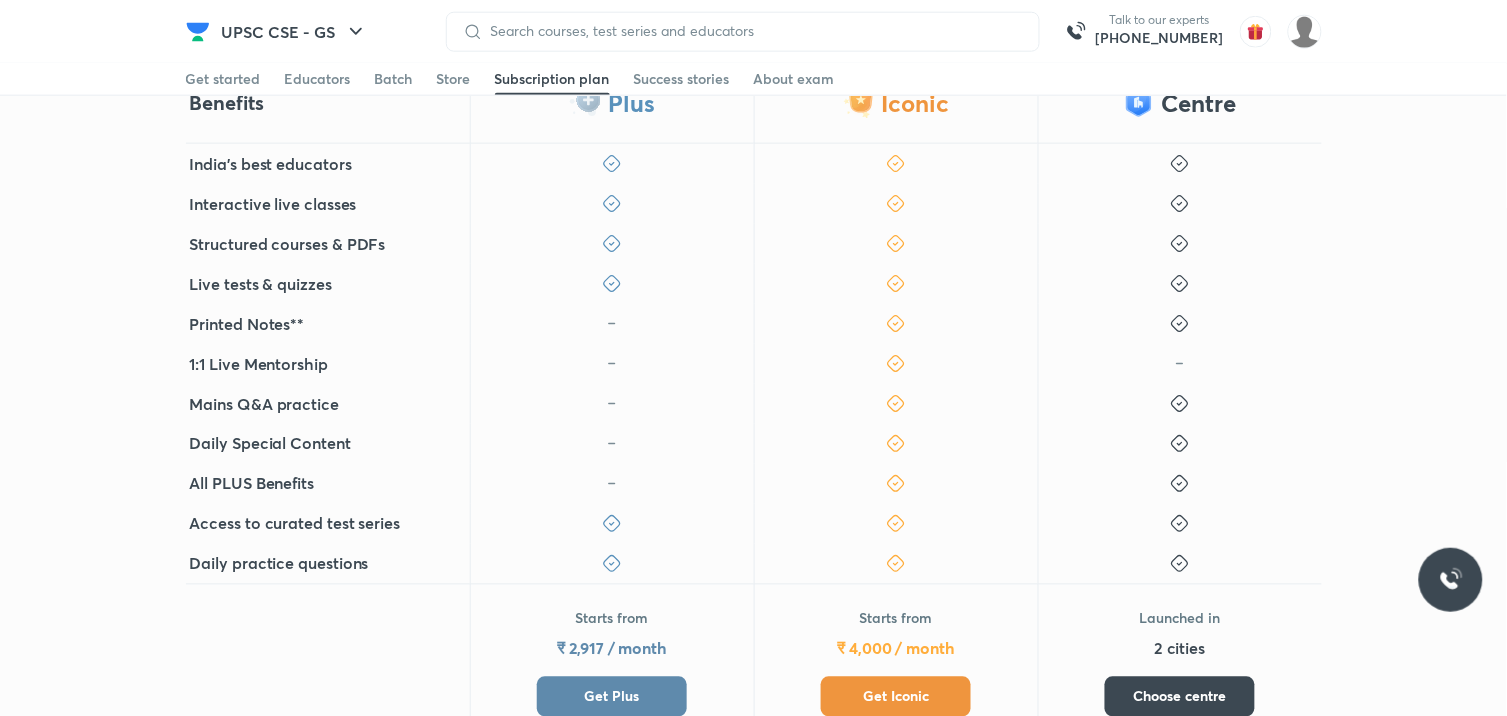 click on "Get Plus" at bounding box center [612, 697] 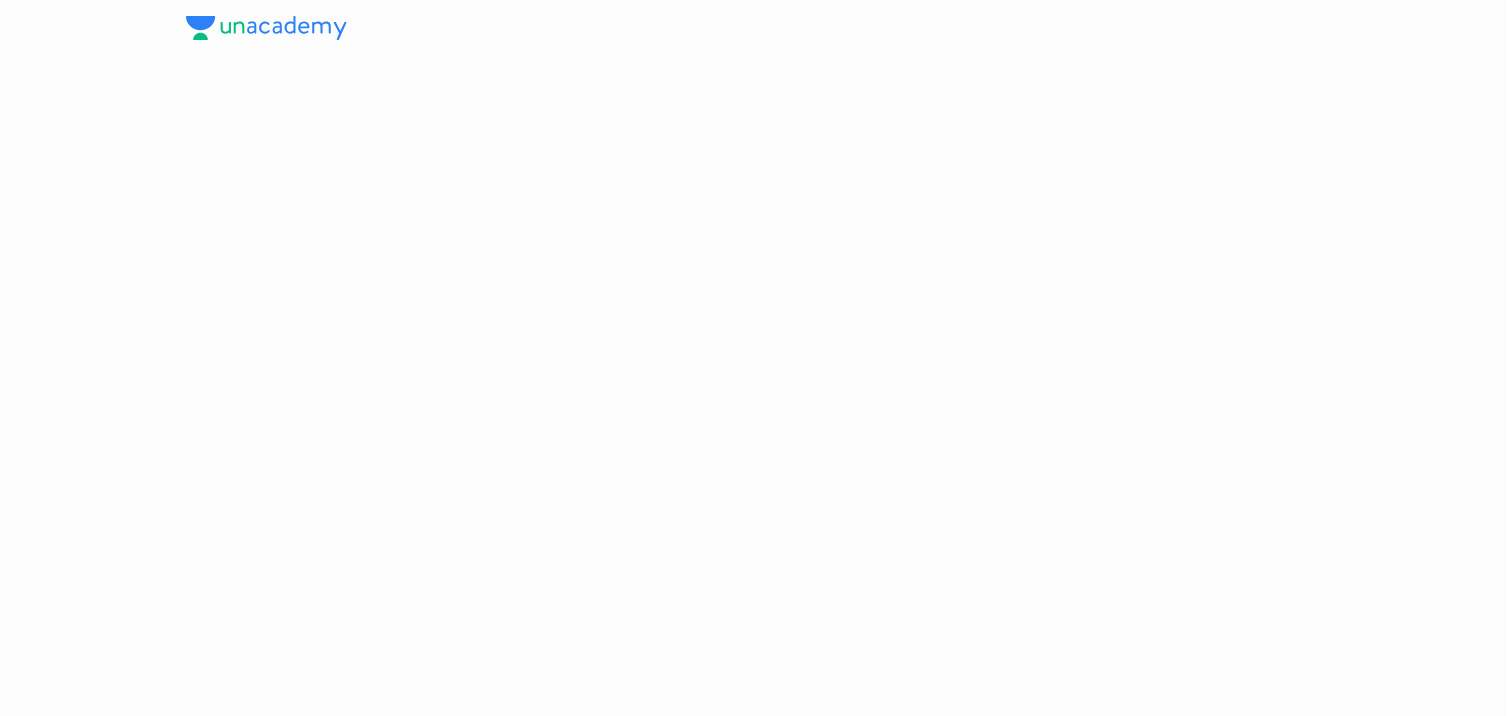 scroll, scrollTop: 0, scrollLeft: 0, axis: both 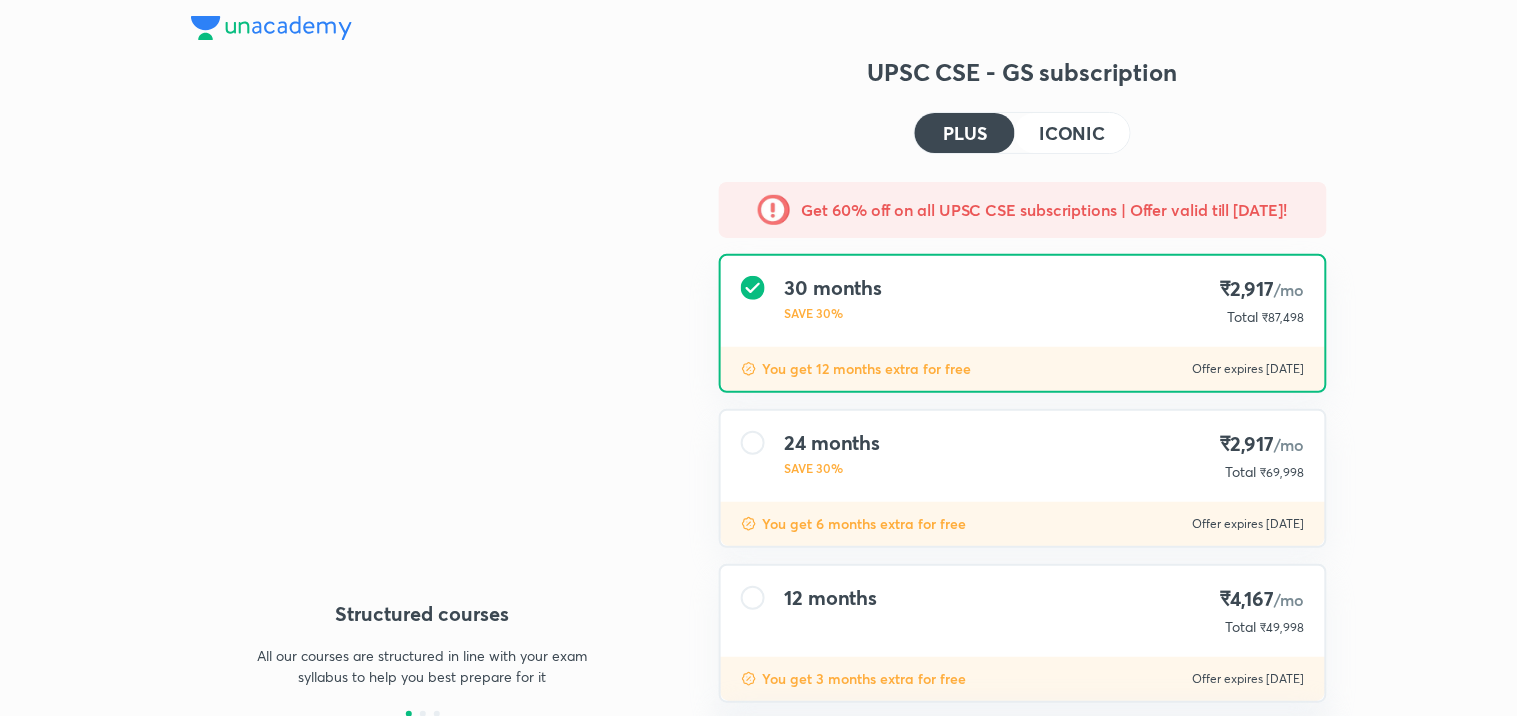 type on "NIKIST" 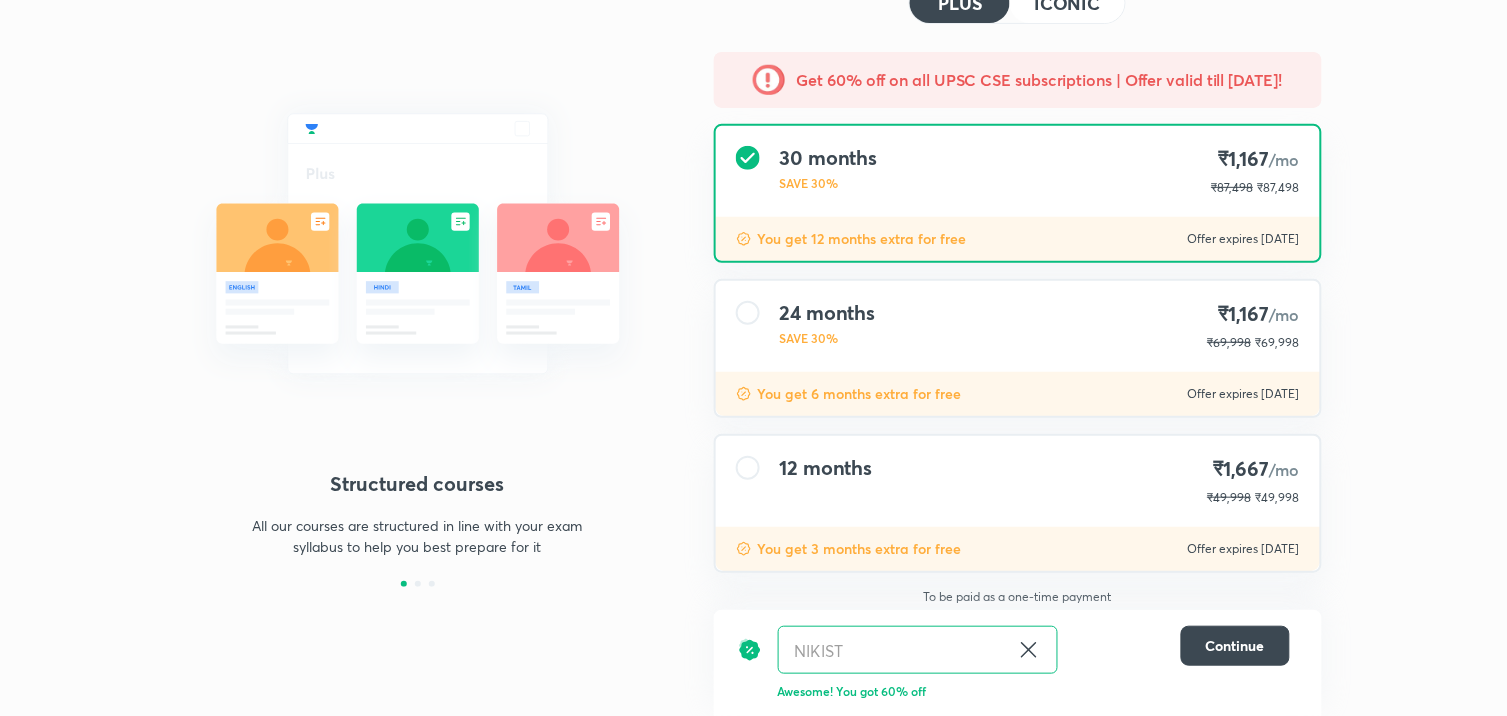 scroll, scrollTop: 126, scrollLeft: 0, axis: vertical 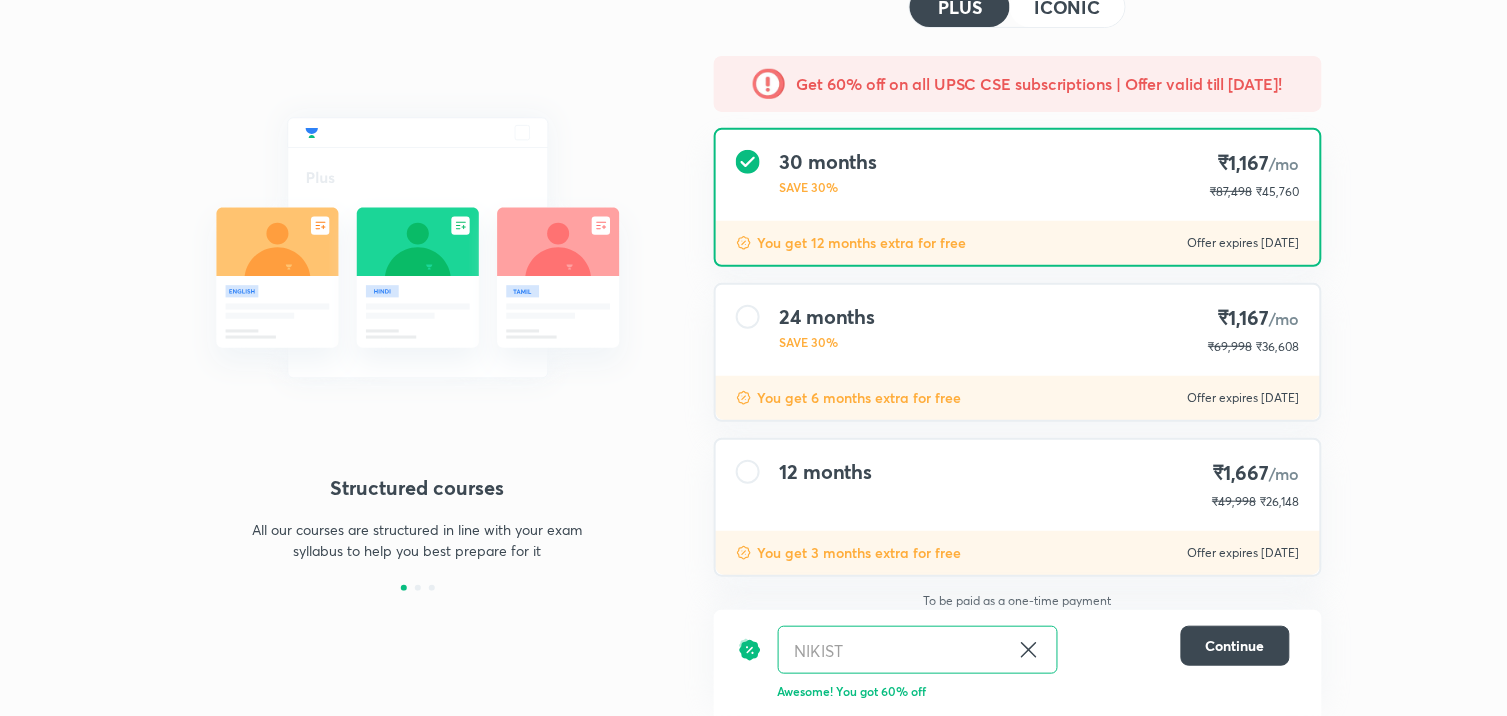 click on "12 months ₹1,667  /mo ₹49,998 ₹26,148" at bounding box center [1018, 485] 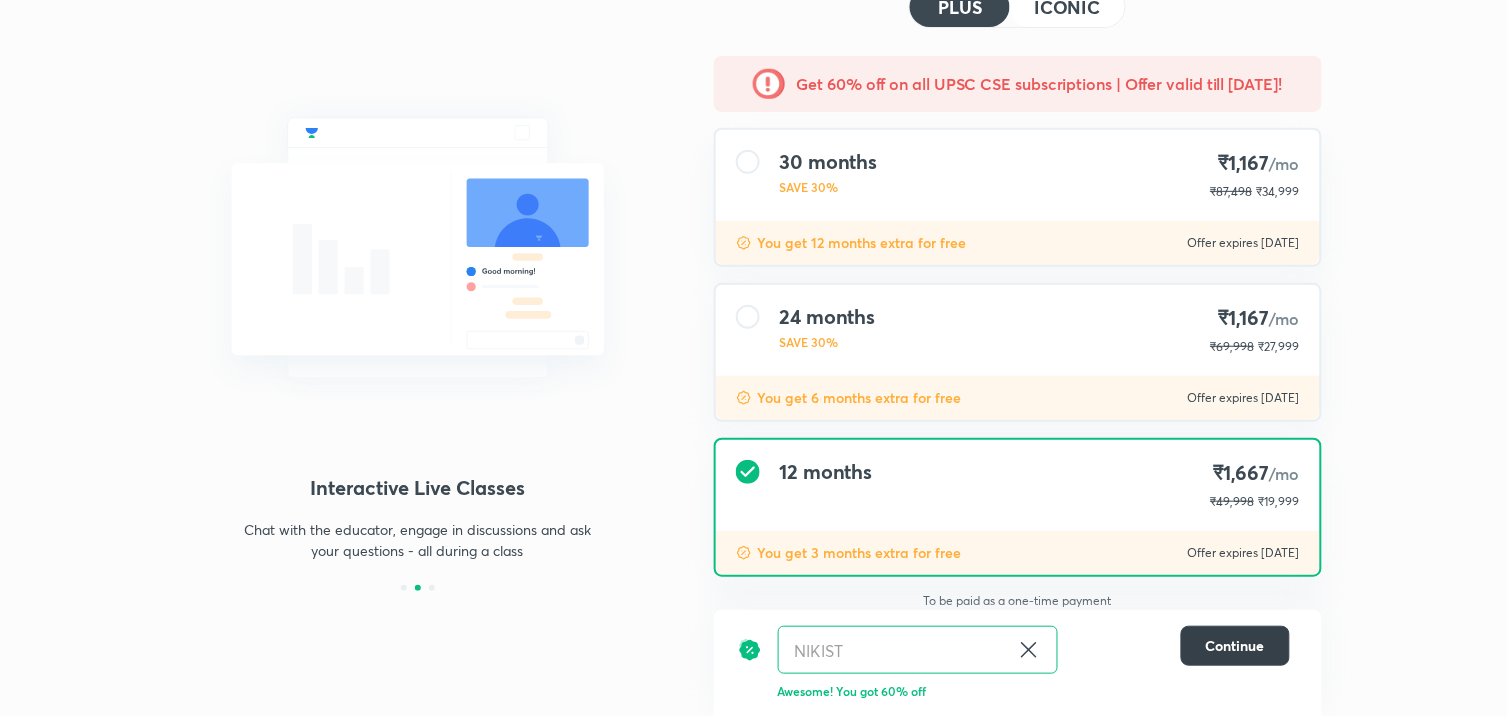 click on "Continue" at bounding box center [1235, 646] 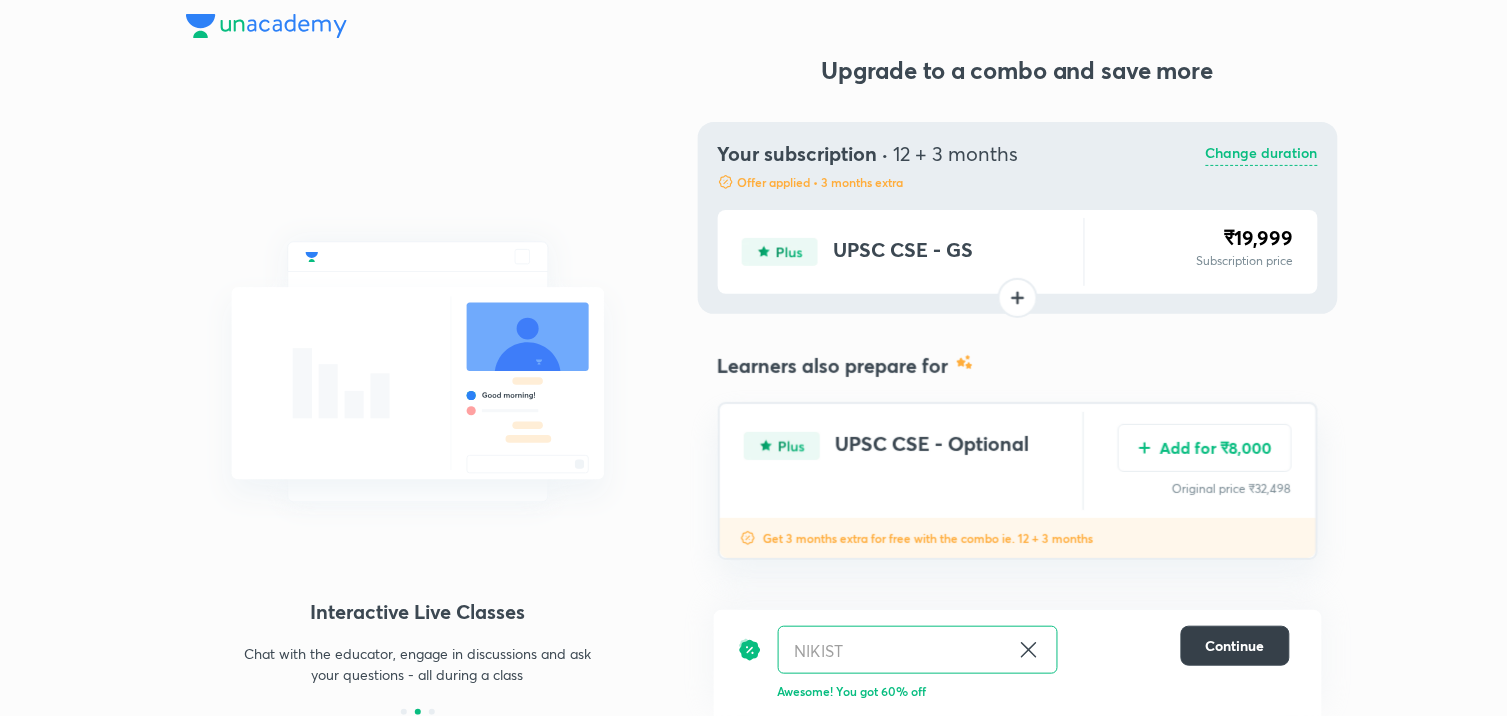scroll, scrollTop: 0, scrollLeft: 0, axis: both 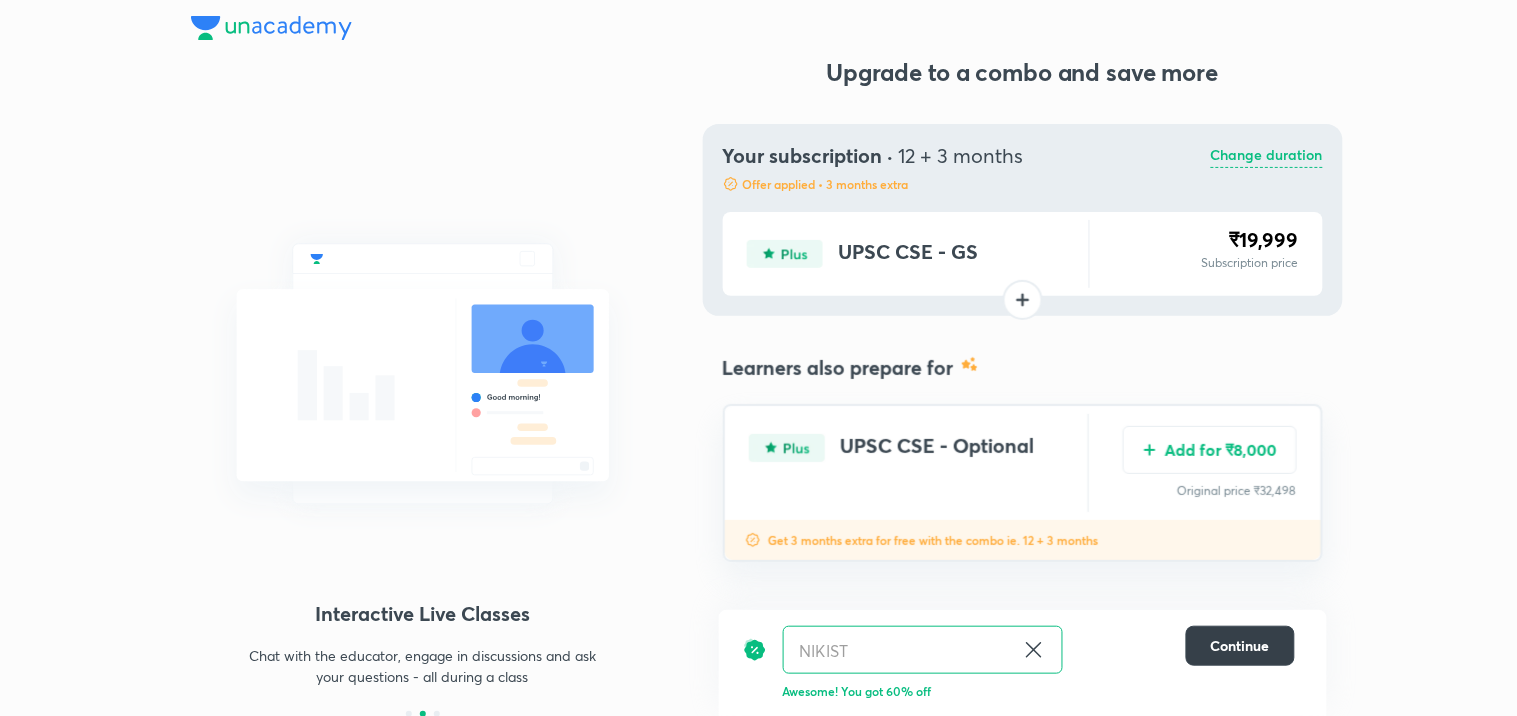 click on "Continue" at bounding box center [1240, 646] 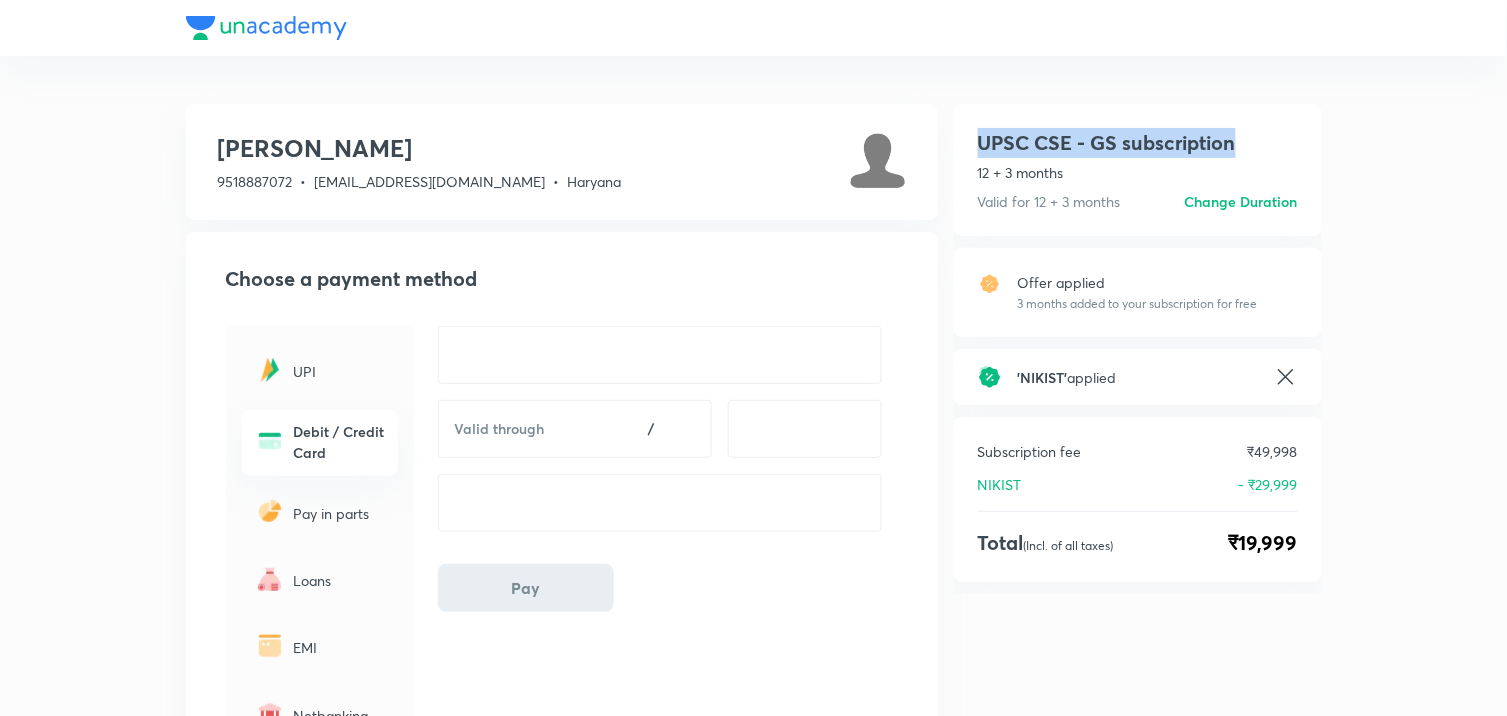 drag, startPoint x: 972, startPoint y: 142, endPoint x: 1260, endPoint y: 142, distance: 288 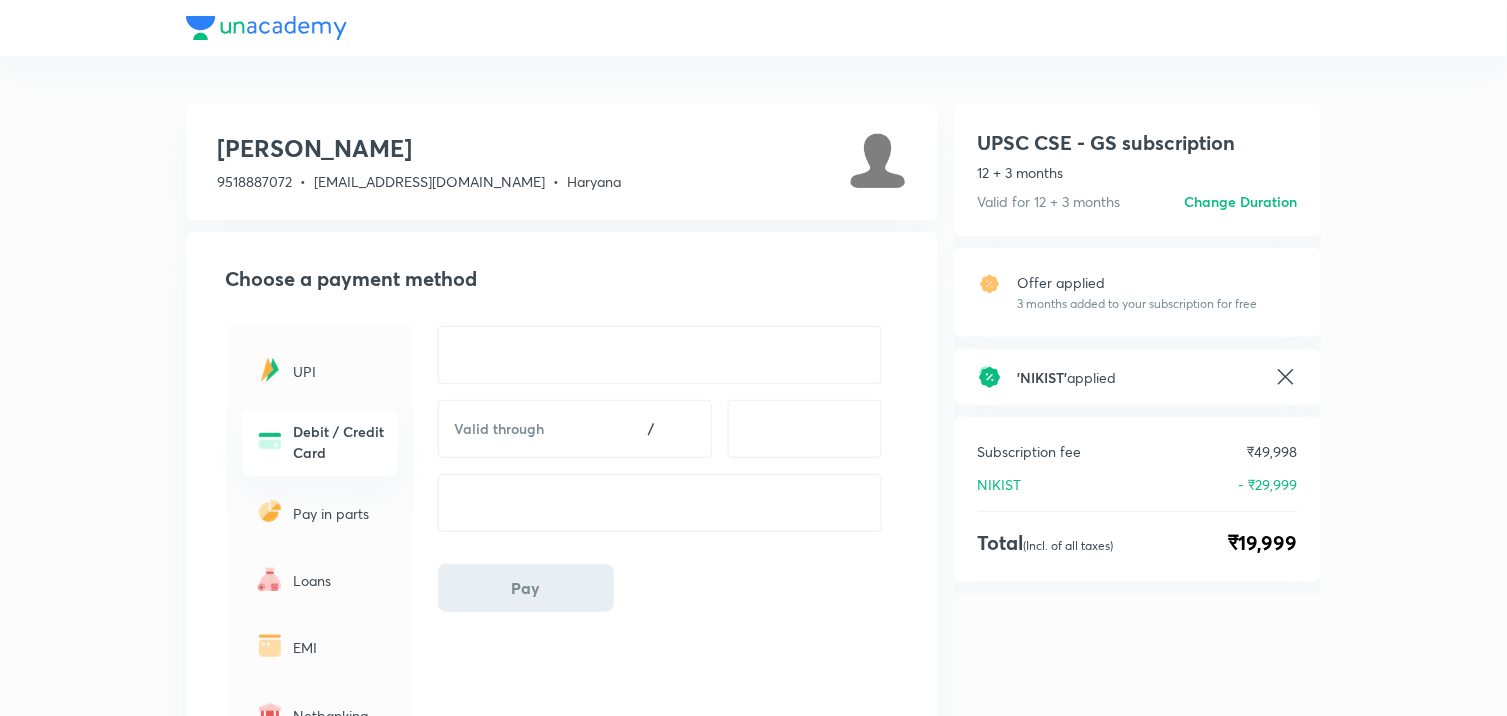 click on "Debit / Credit Card" at bounding box center (340, 442) 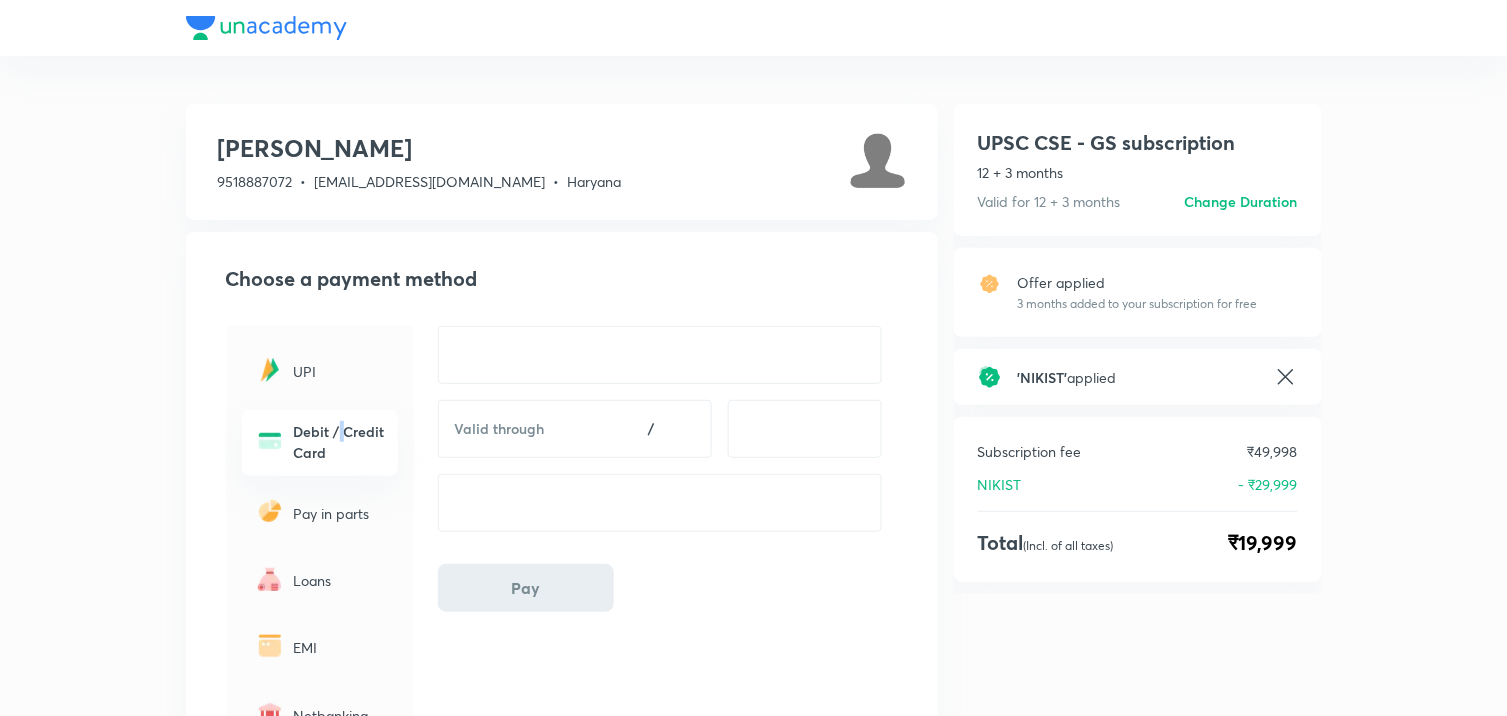 click on "Debit / Credit Card" at bounding box center (340, 442) 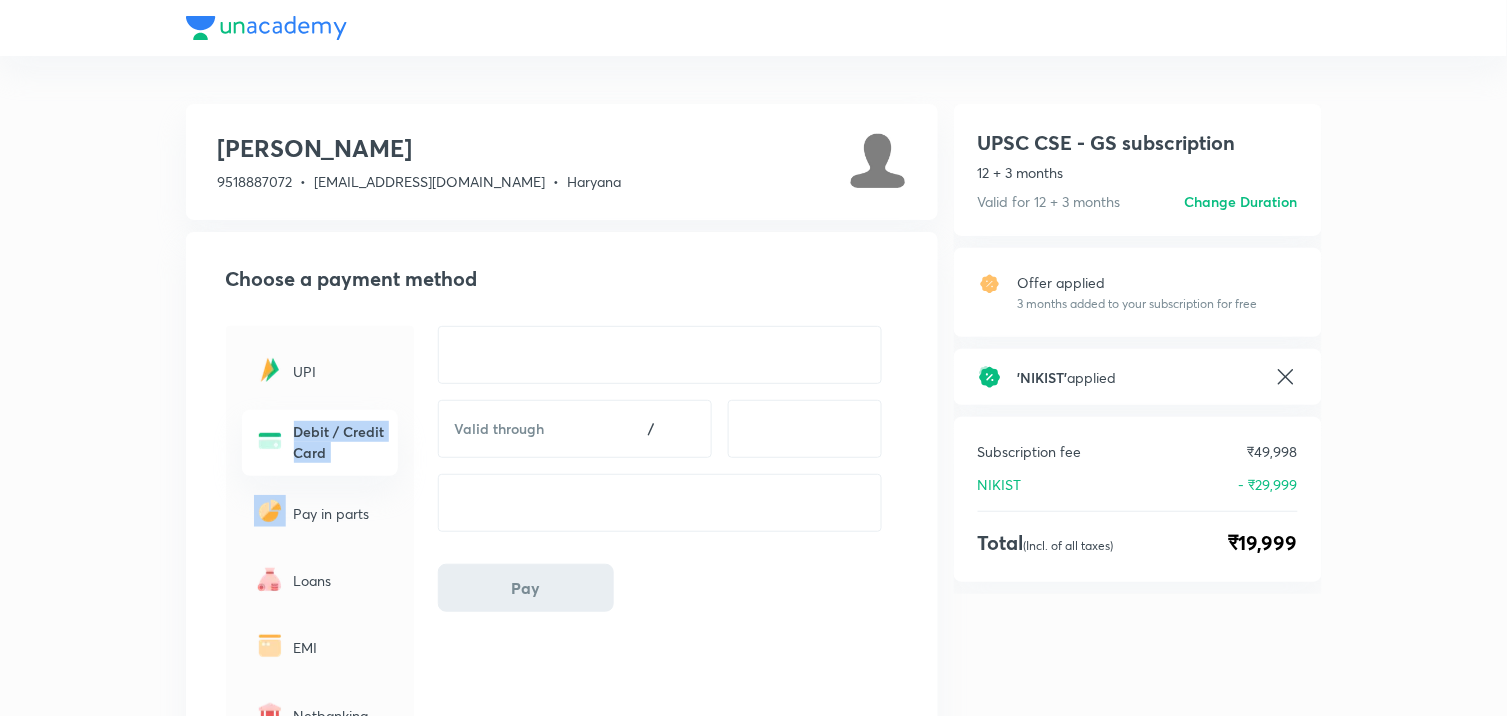 click on "Debit / Credit Card" at bounding box center (340, 442) 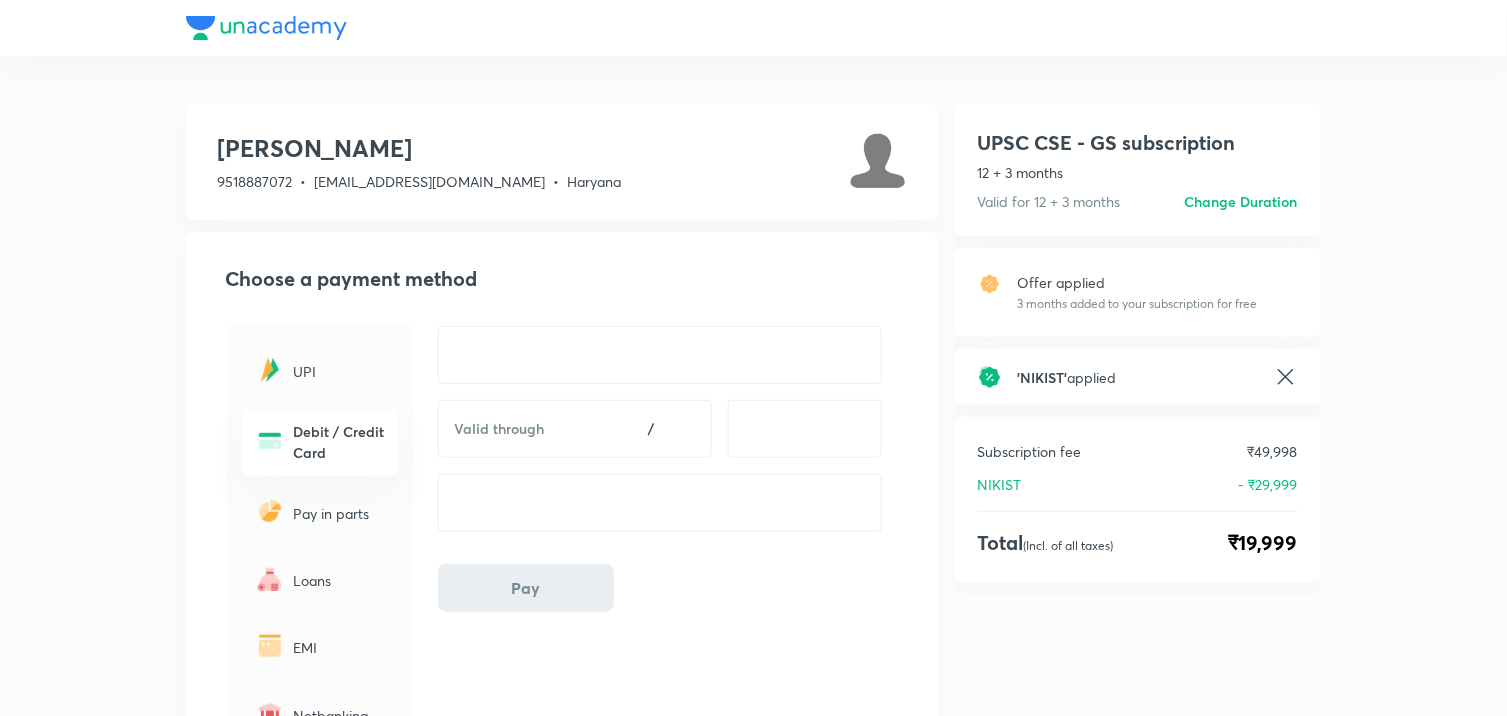 click on "[PERSON_NAME] M 9518887072  •  [EMAIL_ADDRESS][DOMAIN_NAME]  •  [GEOGRAPHIC_DATA]" at bounding box center (562, 162) 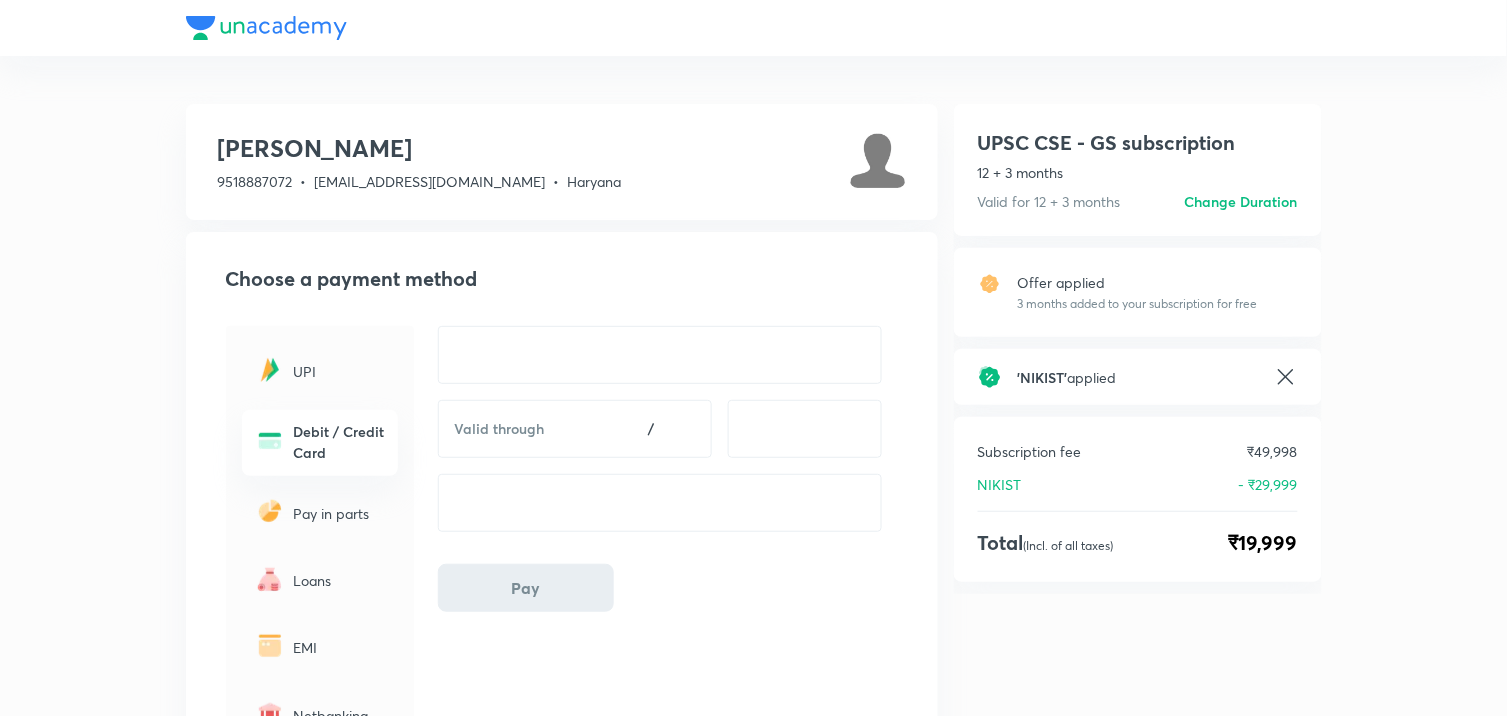 click on "EMI" at bounding box center (320, 647) 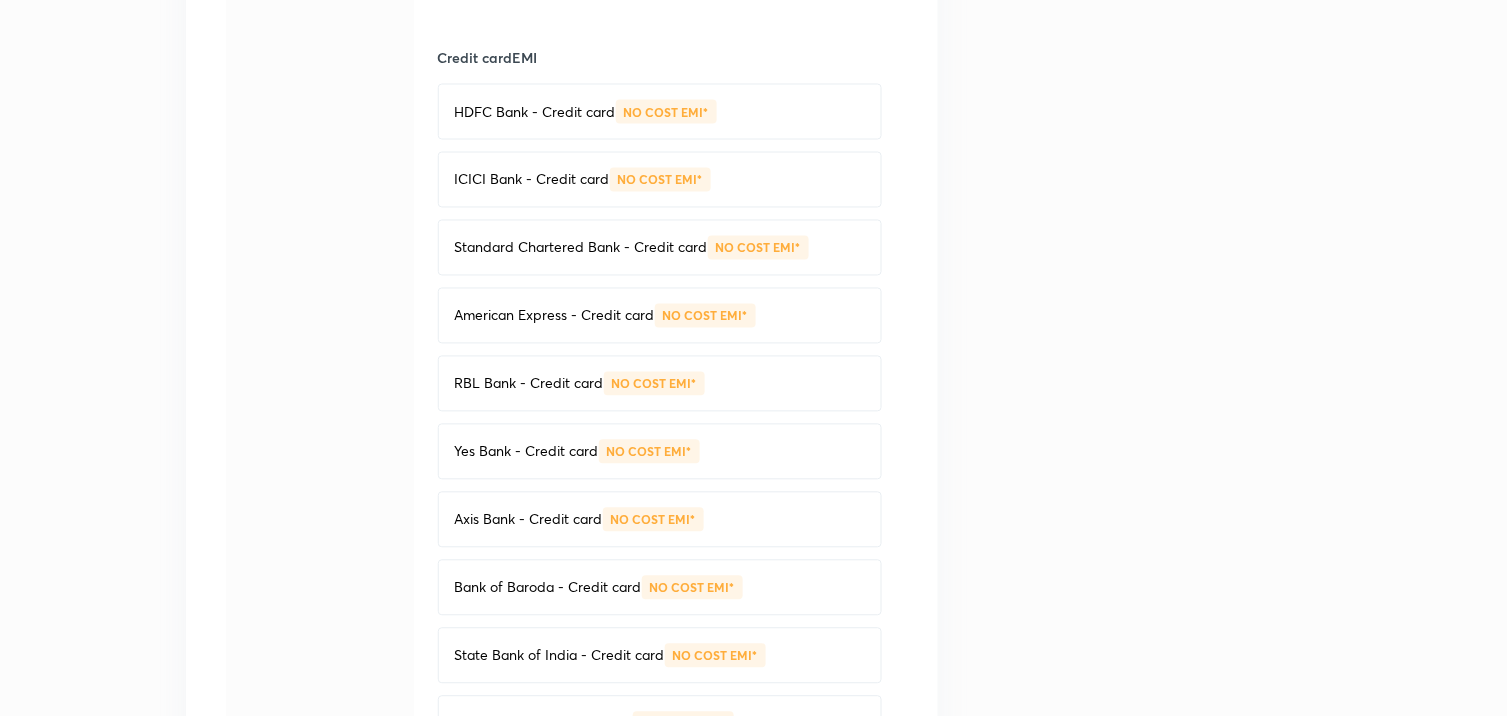 scroll, scrollTop: 886, scrollLeft: 0, axis: vertical 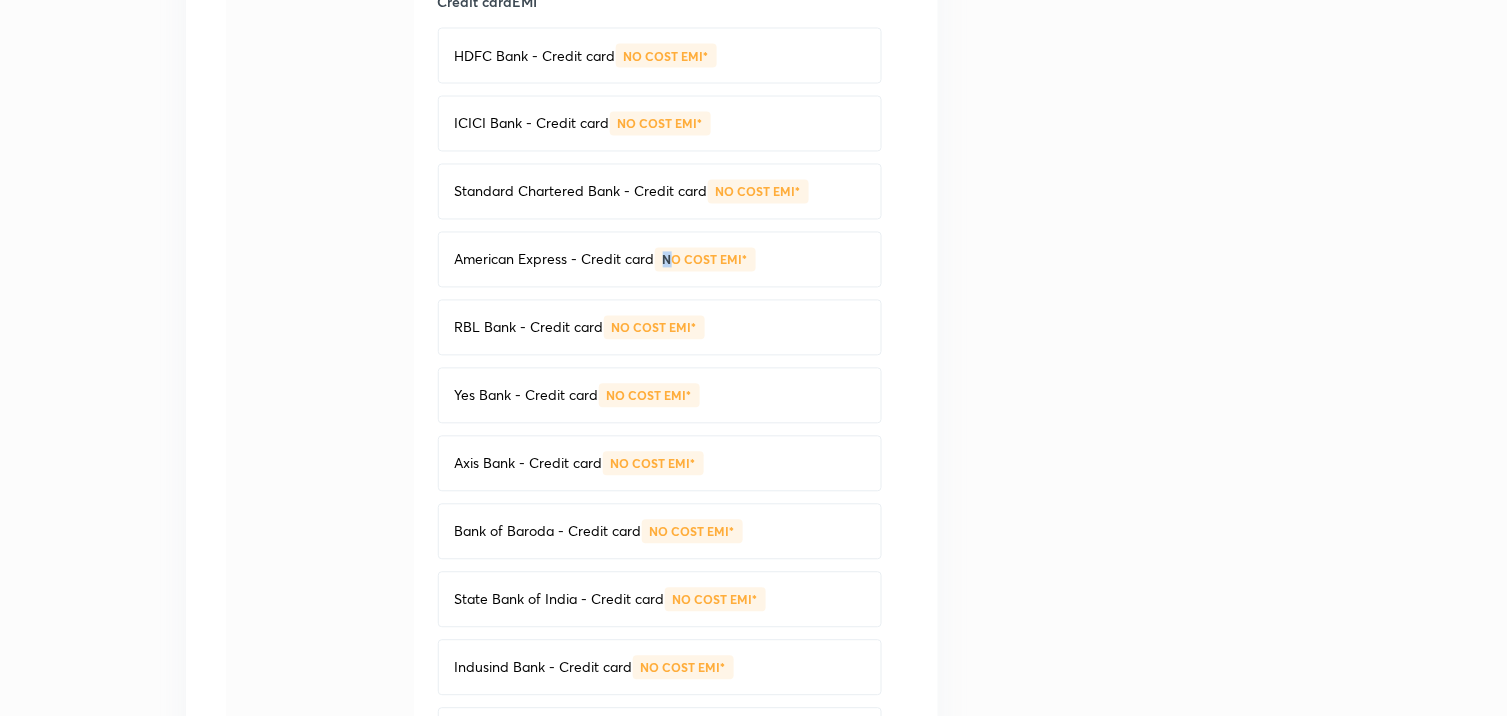 click on "Cardless  EMI Bajaj Finserv - Cardless NO COST EMI* Debit card  EMI HDFC Bank - Debit card NO COST EMI* Axis Bank - Debit card NO COST EMI* Bank of Baroda - Debit card NO COST EMI* Federal Bank - Debit card NO COST EMI* ICICI Bank - Debit card NO COST EMI* Credit card  EMI HDFC Bank - Credit card NO COST EMI* ICICI Bank - Credit card NO COST EMI* Standard Chartered Bank - Credit card NO COST EMI* American Express - Credit card NO COST EMI* RBL Bank - Credit card NO COST EMI* Yes Bank - Credit card NO COST EMI* Axis Bank - Credit card NO COST EMI* Bank of Baroda - Credit card NO COST EMI* State Bank of India - Credit card NO COST EMI* Indusind Bank - Credit card NO COST EMI* Kotak Mahindra Bank - Credit card NO COST EMI*" at bounding box center [660, 108] 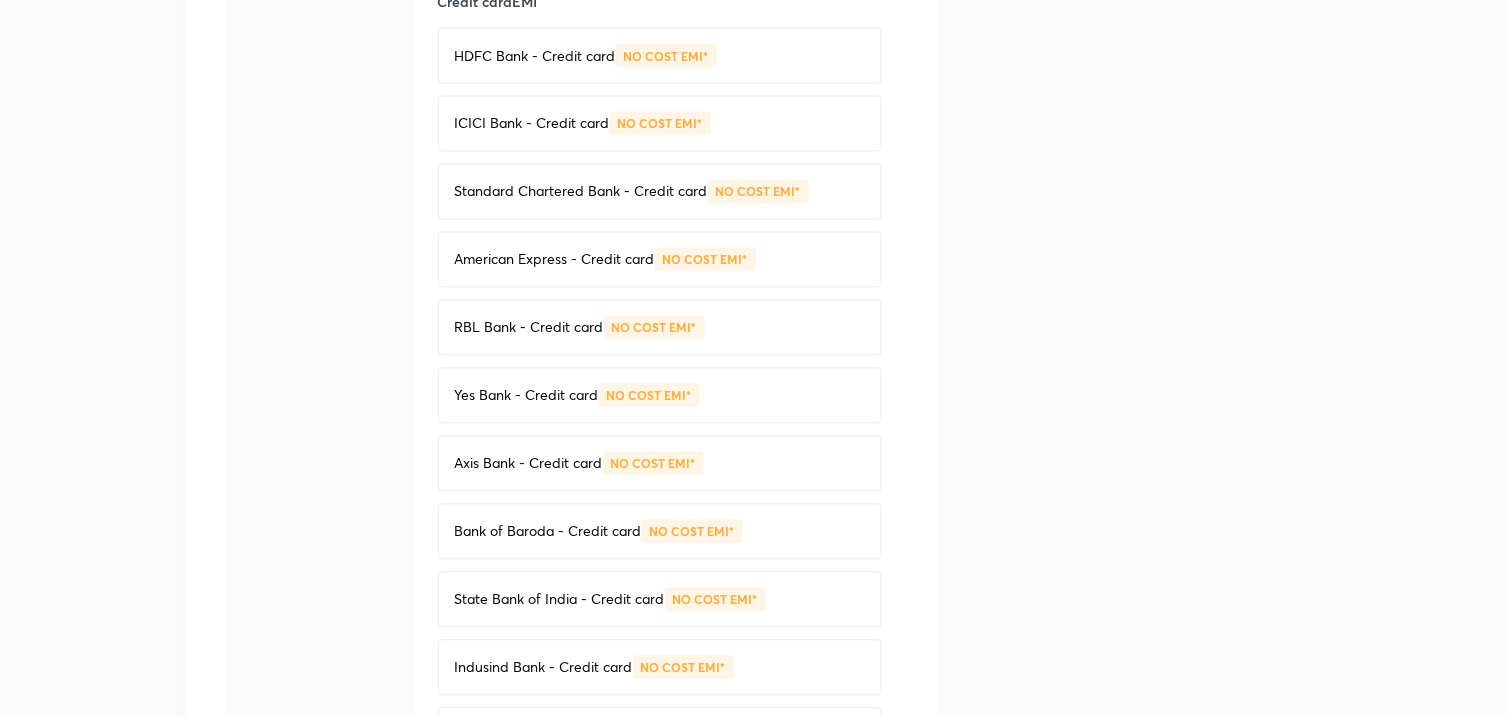 click on "NO COST EMI*" at bounding box center [649, 396] 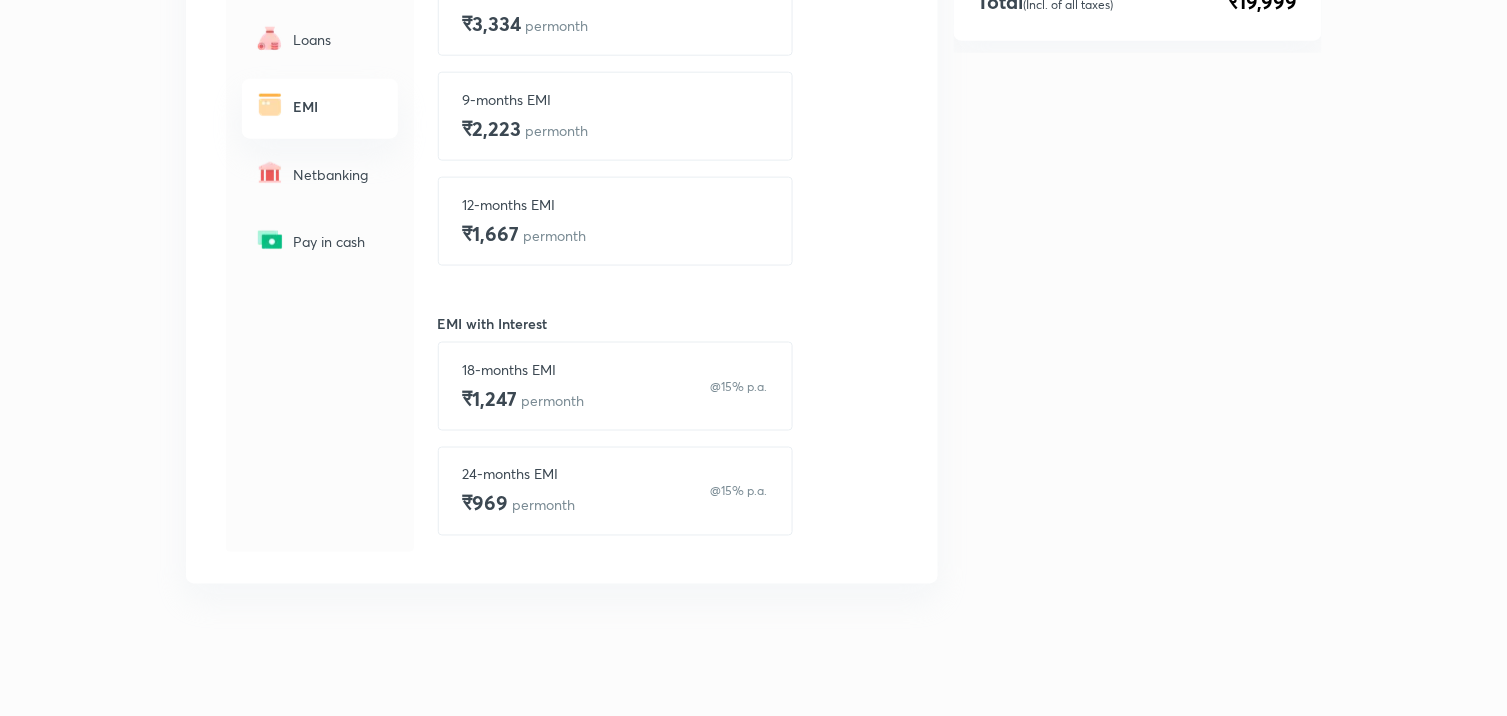 click on "12-months EMI ₹1,667 per  month" at bounding box center [615, 221] 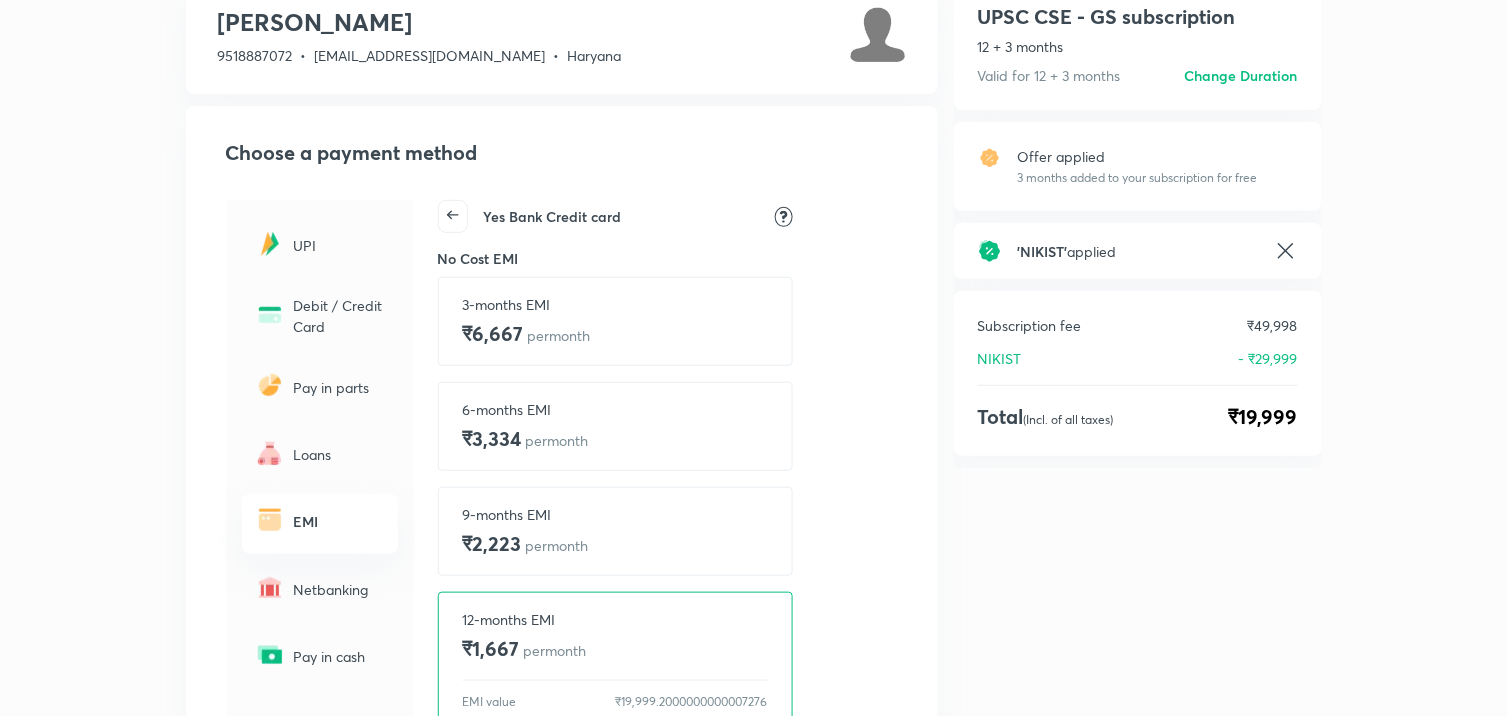 scroll, scrollTop: 97, scrollLeft: 0, axis: vertical 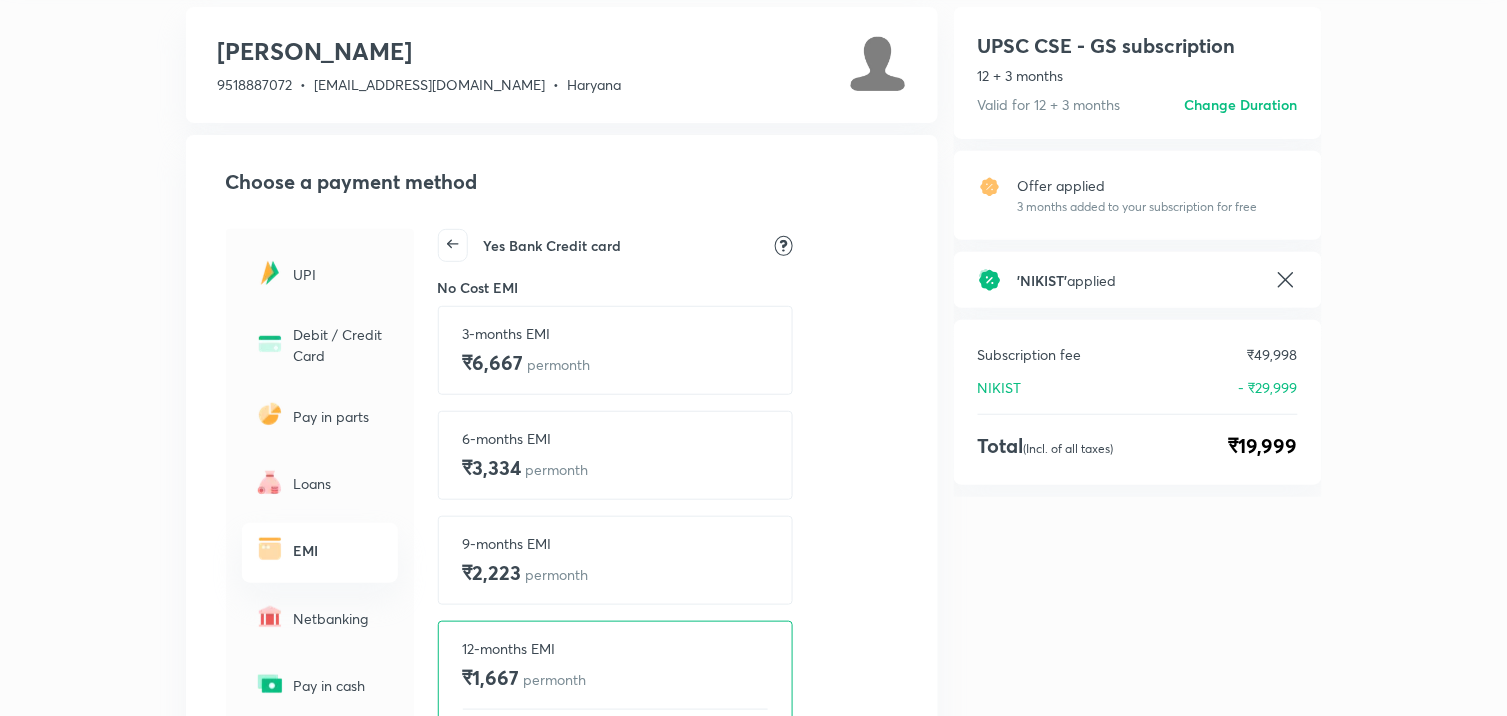 click 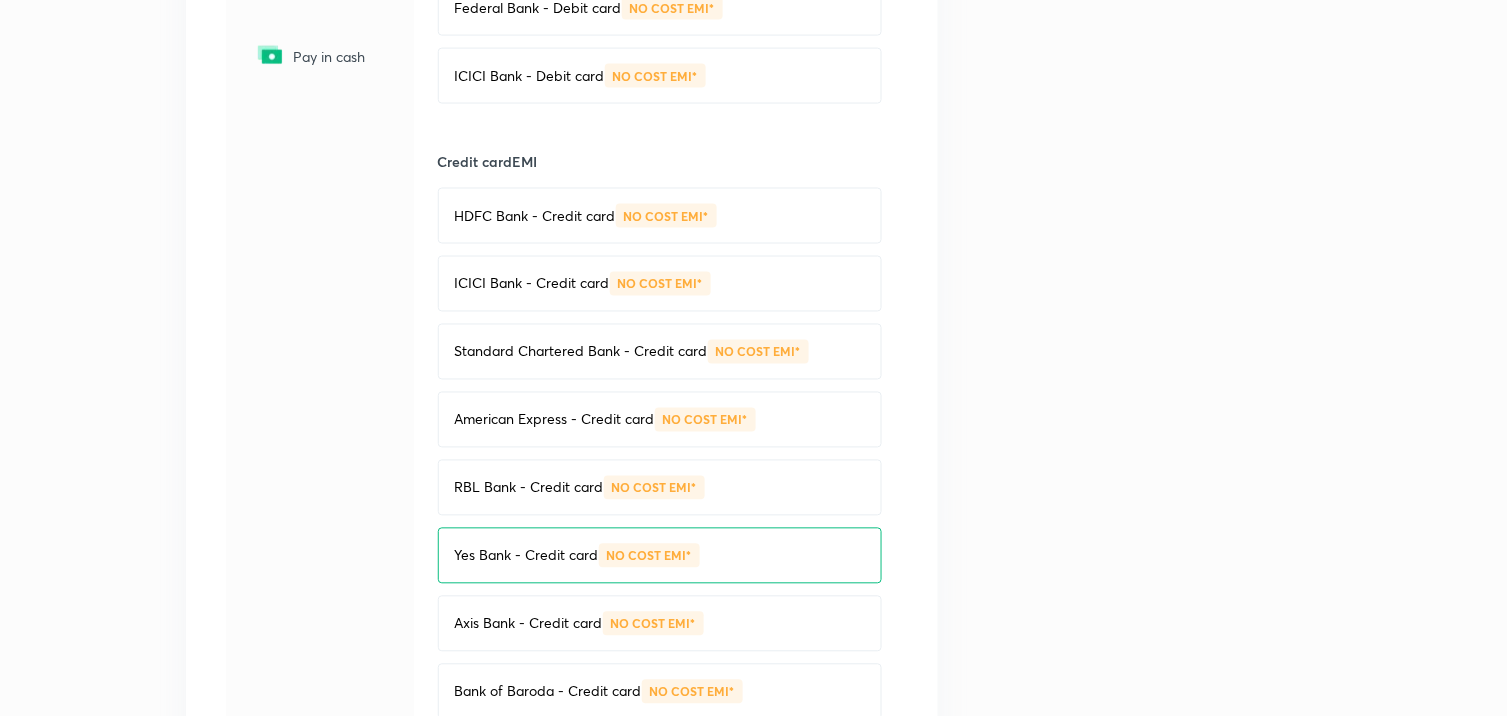 scroll, scrollTop: 764, scrollLeft: 0, axis: vertical 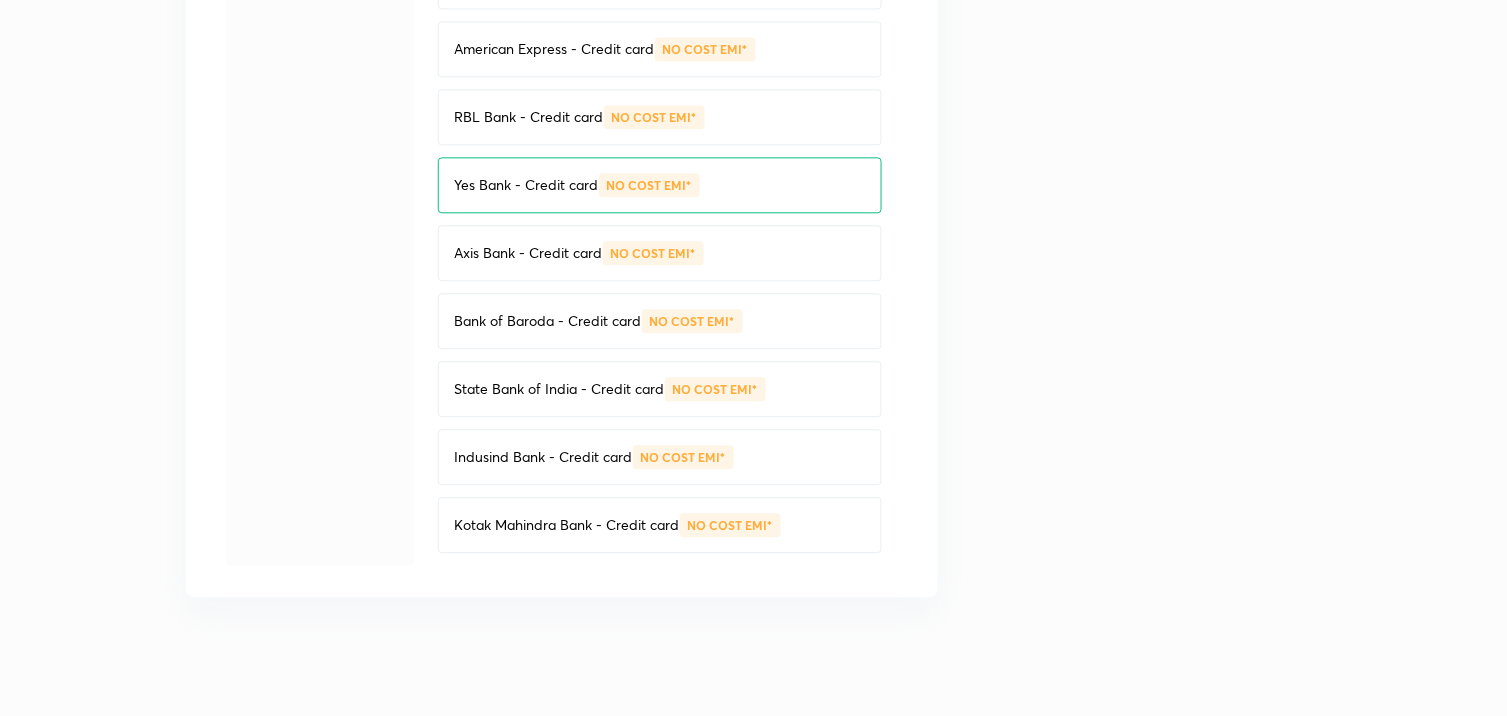 click on "State Bank of India - Credit card NO COST EMI*" at bounding box center [660, 389] 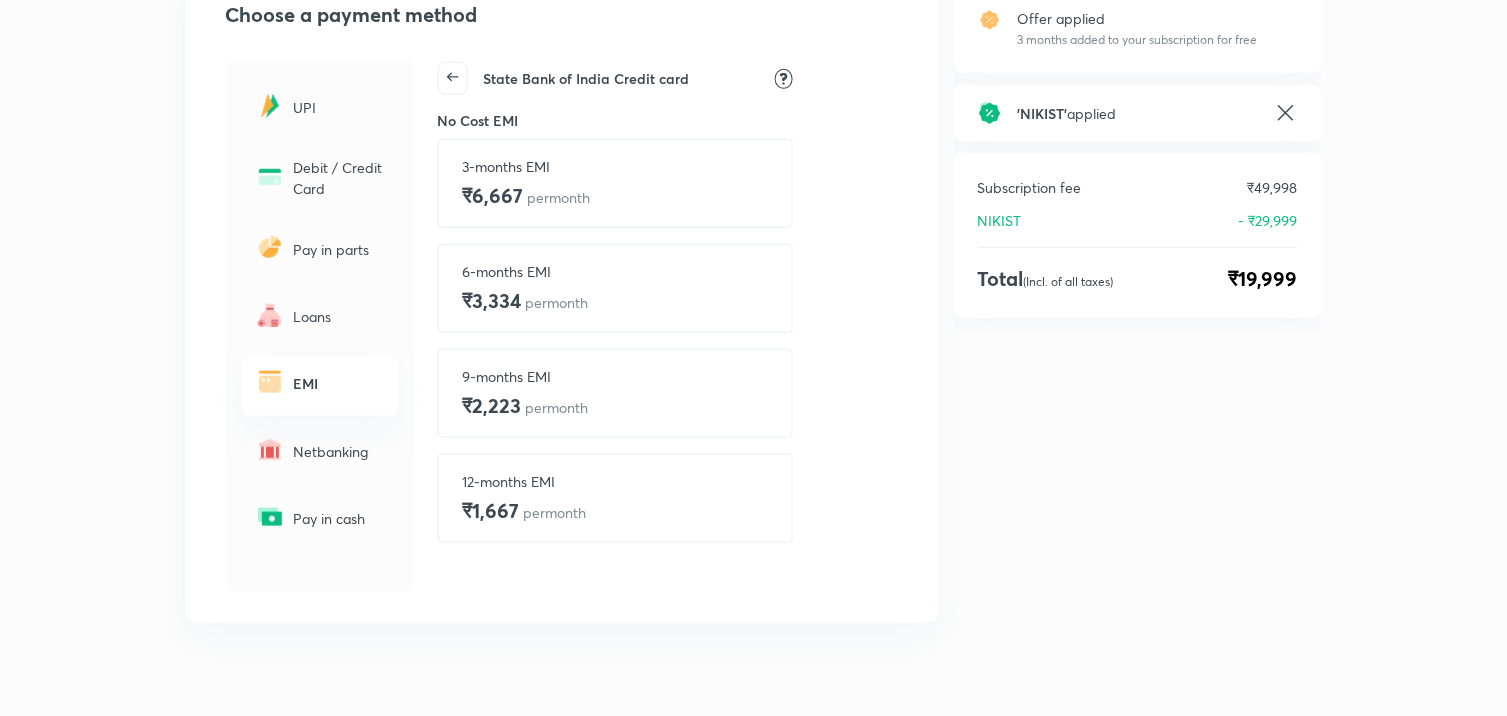 scroll, scrollTop: 304, scrollLeft: 0, axis: vertical 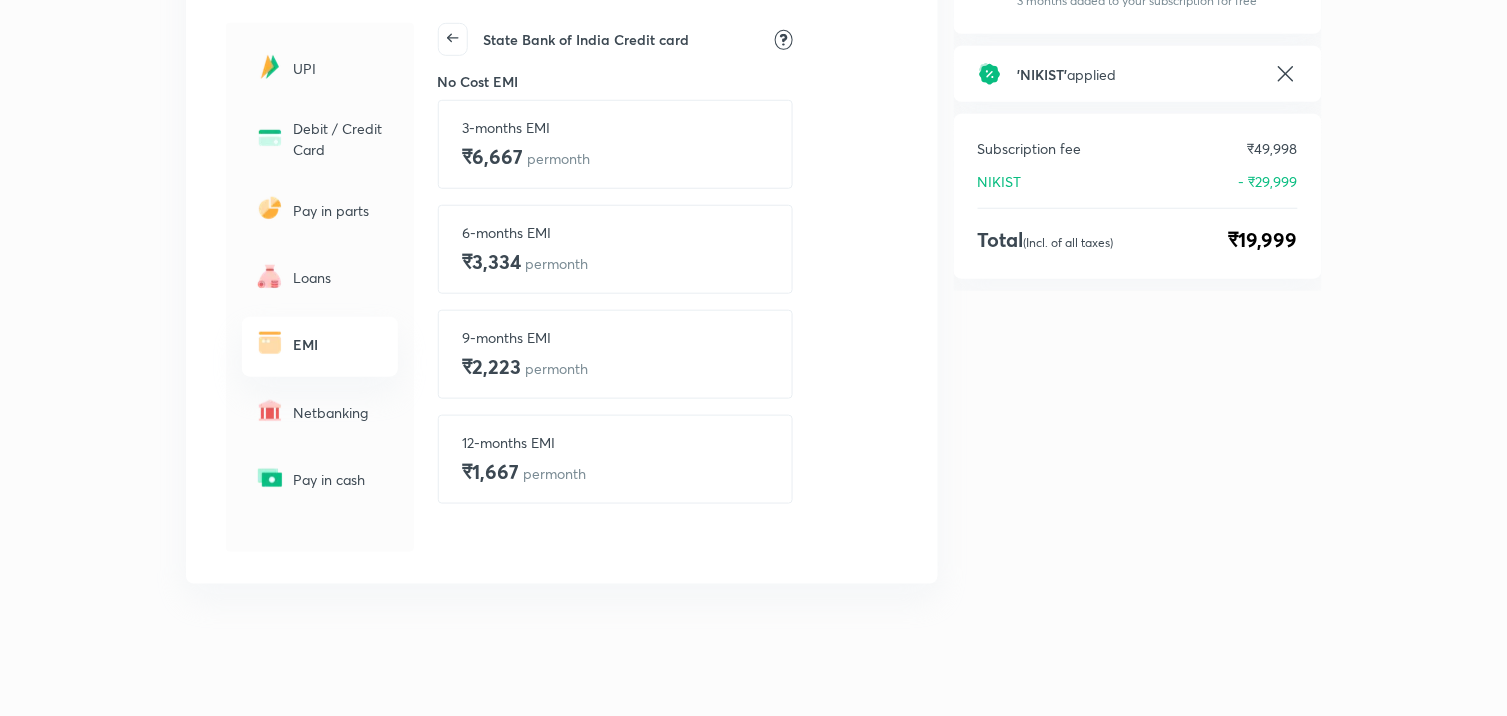 click on "12-months EMI ₹1,667 per  month" at bounding box center [615, 459] 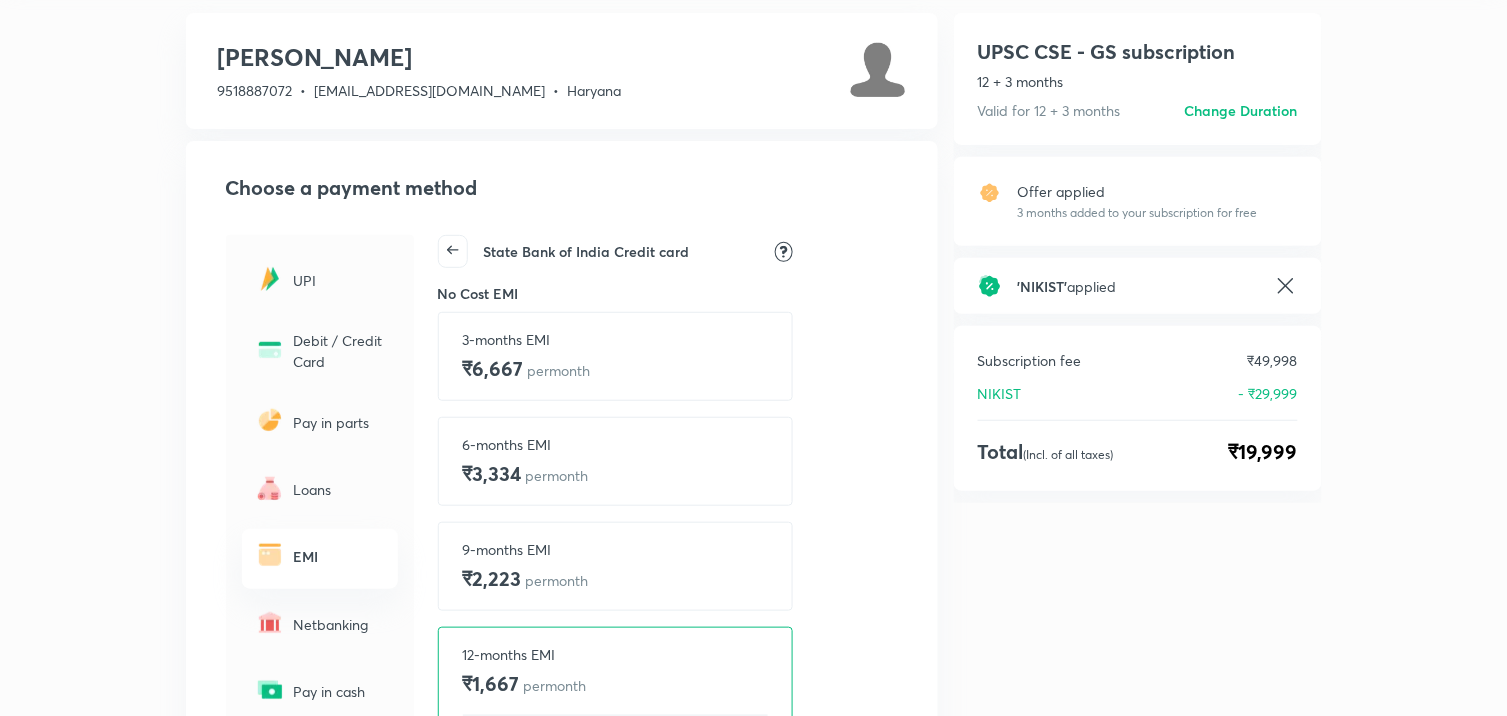 scroll, scrollTop: 82, scrollLeft: 0, axis: vertical 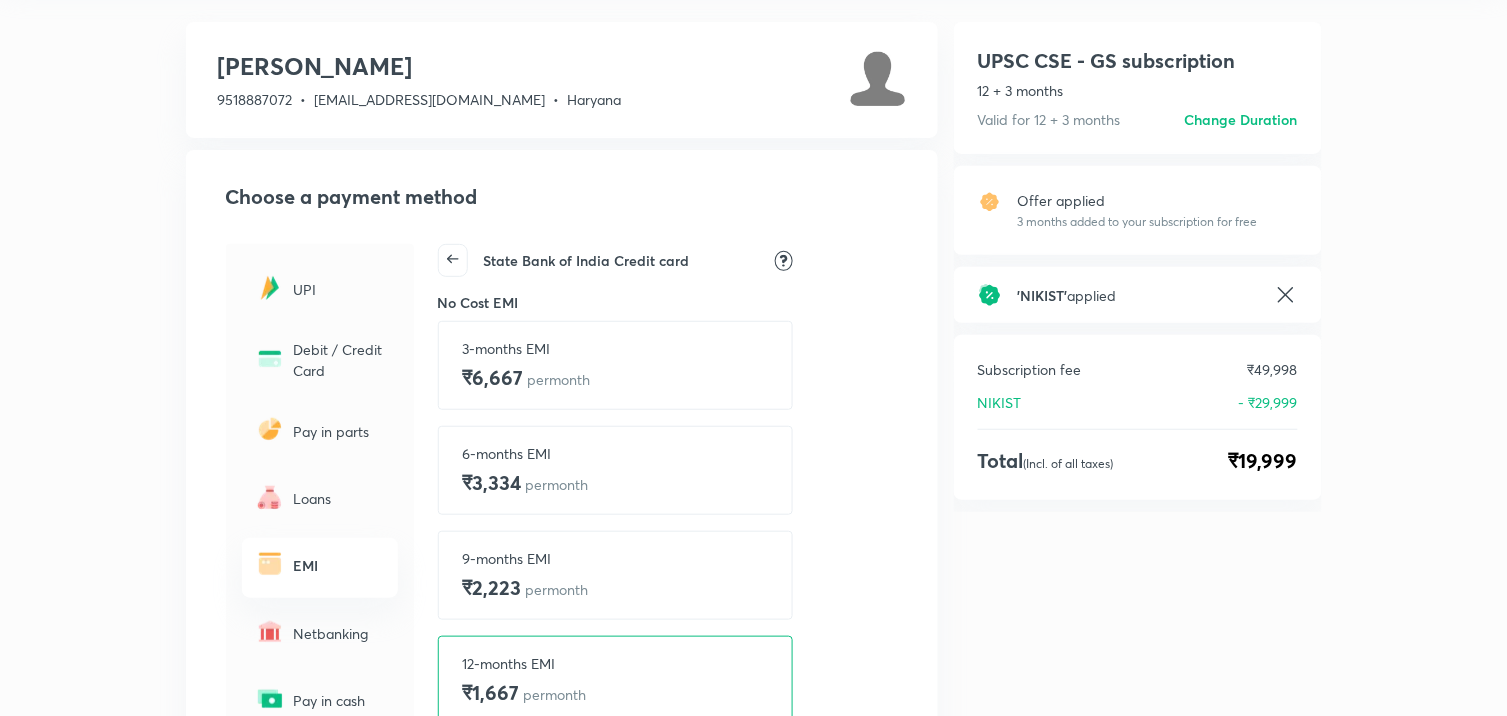 click 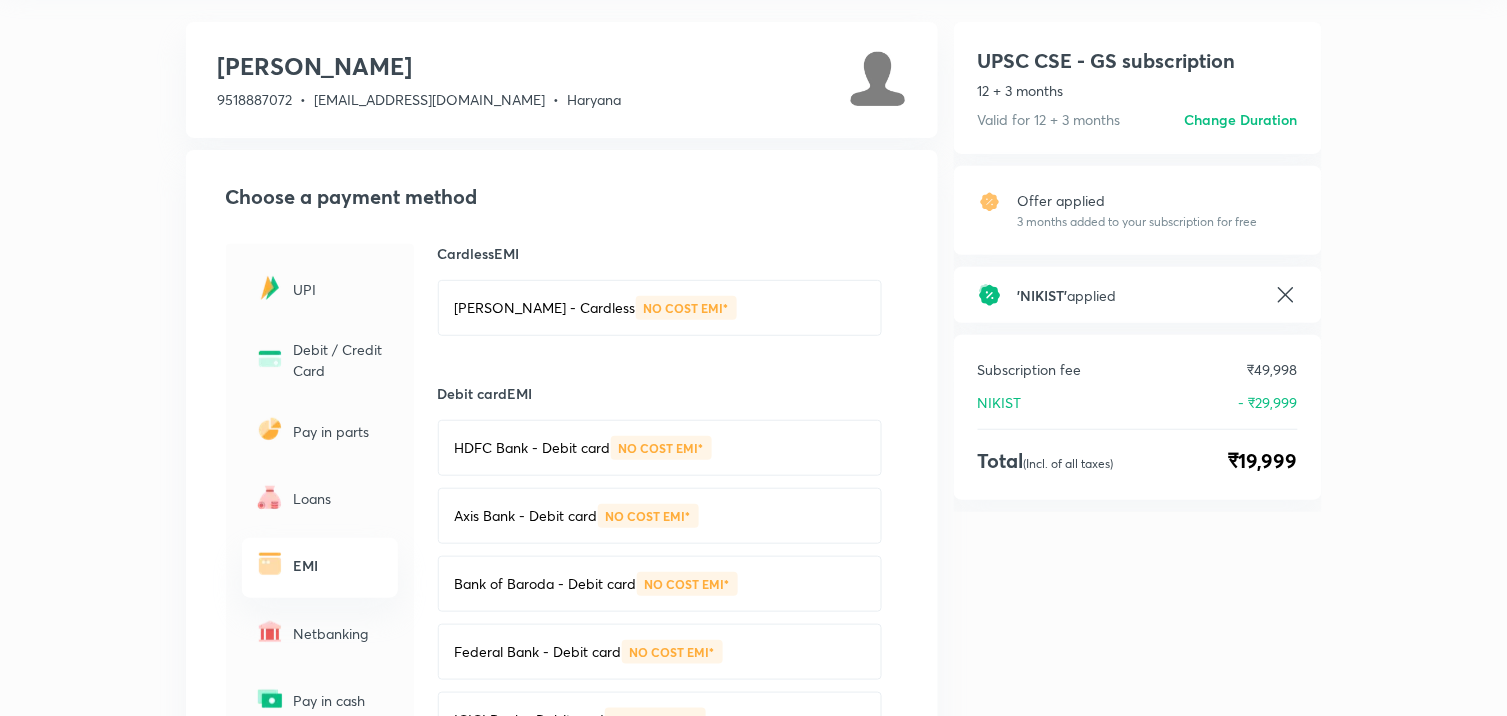 click on "NO COST EMI*" at bounding box center [661, 448] 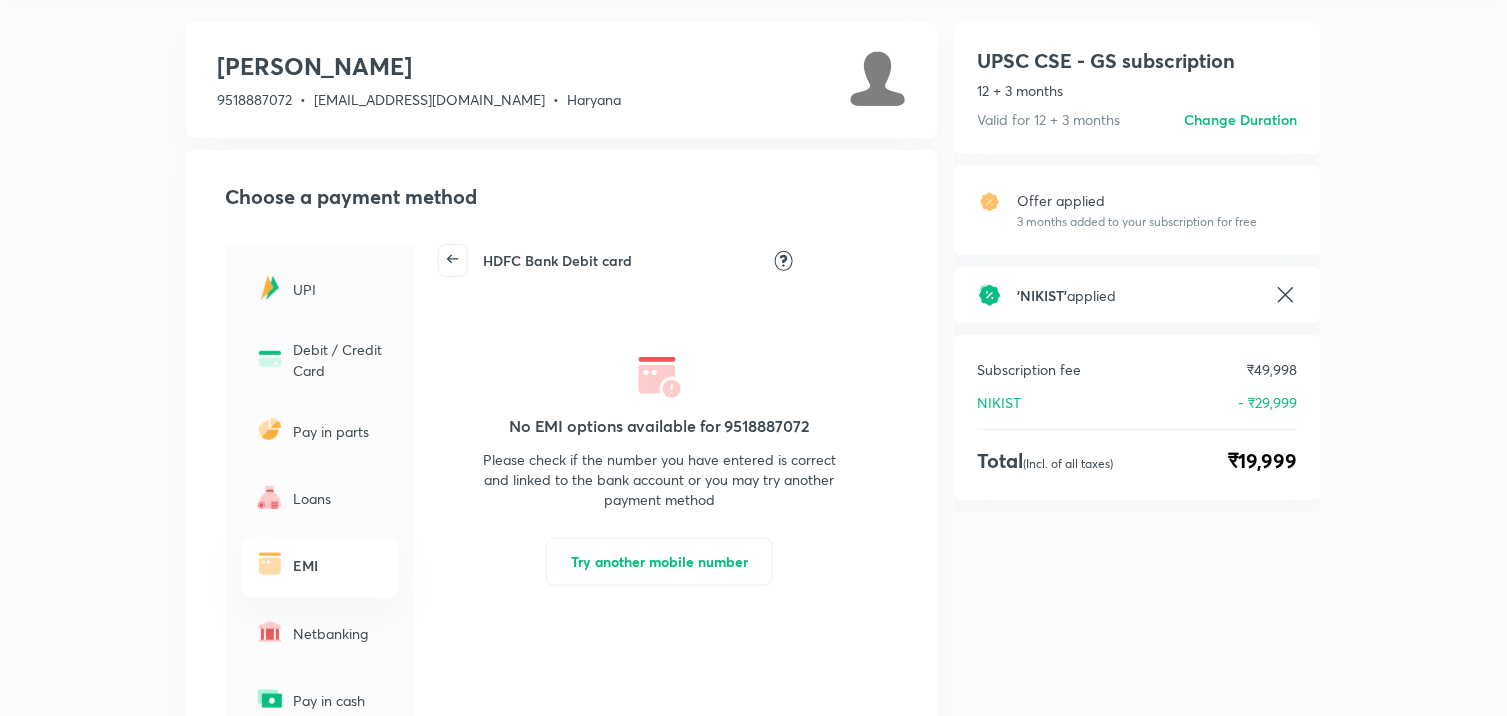 click 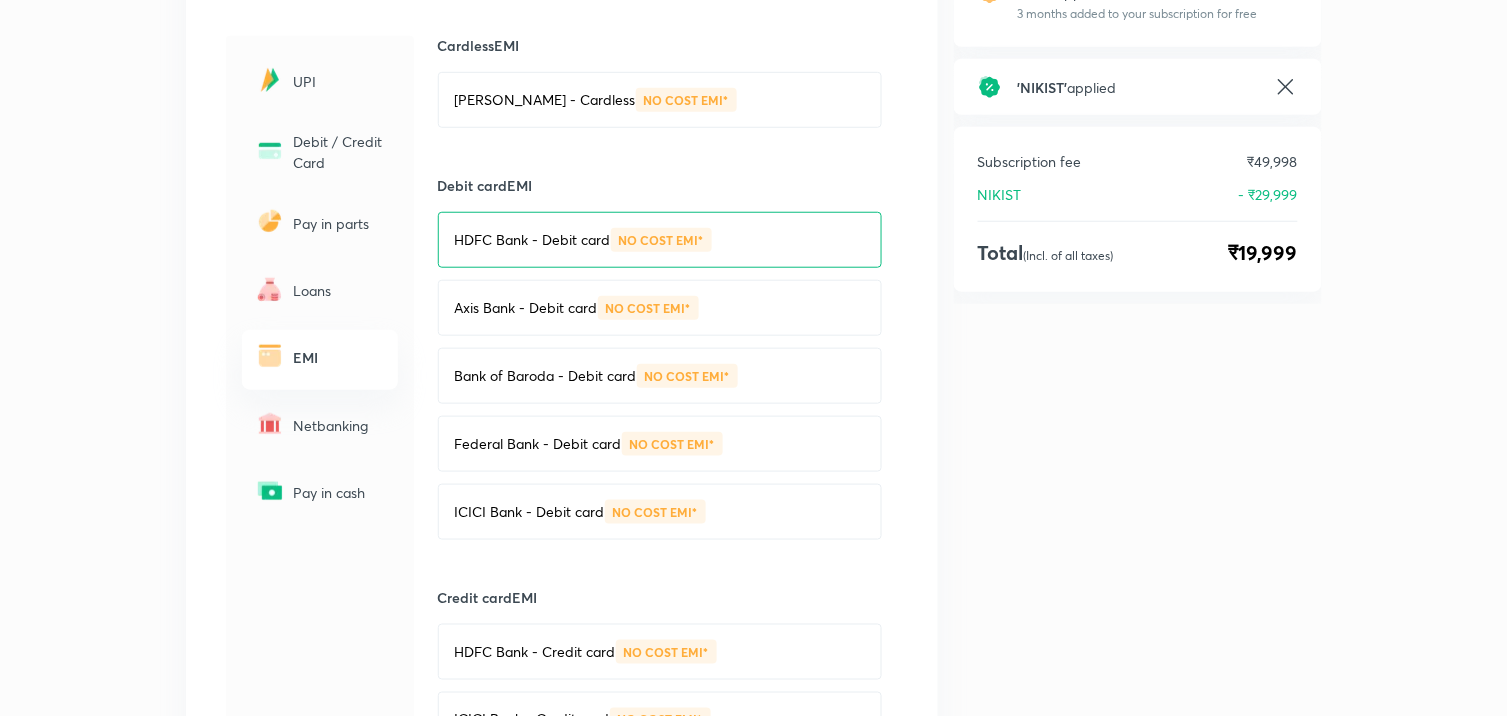 scroll, scrollTop: 304, scrollLeft: 0, axis: vertical 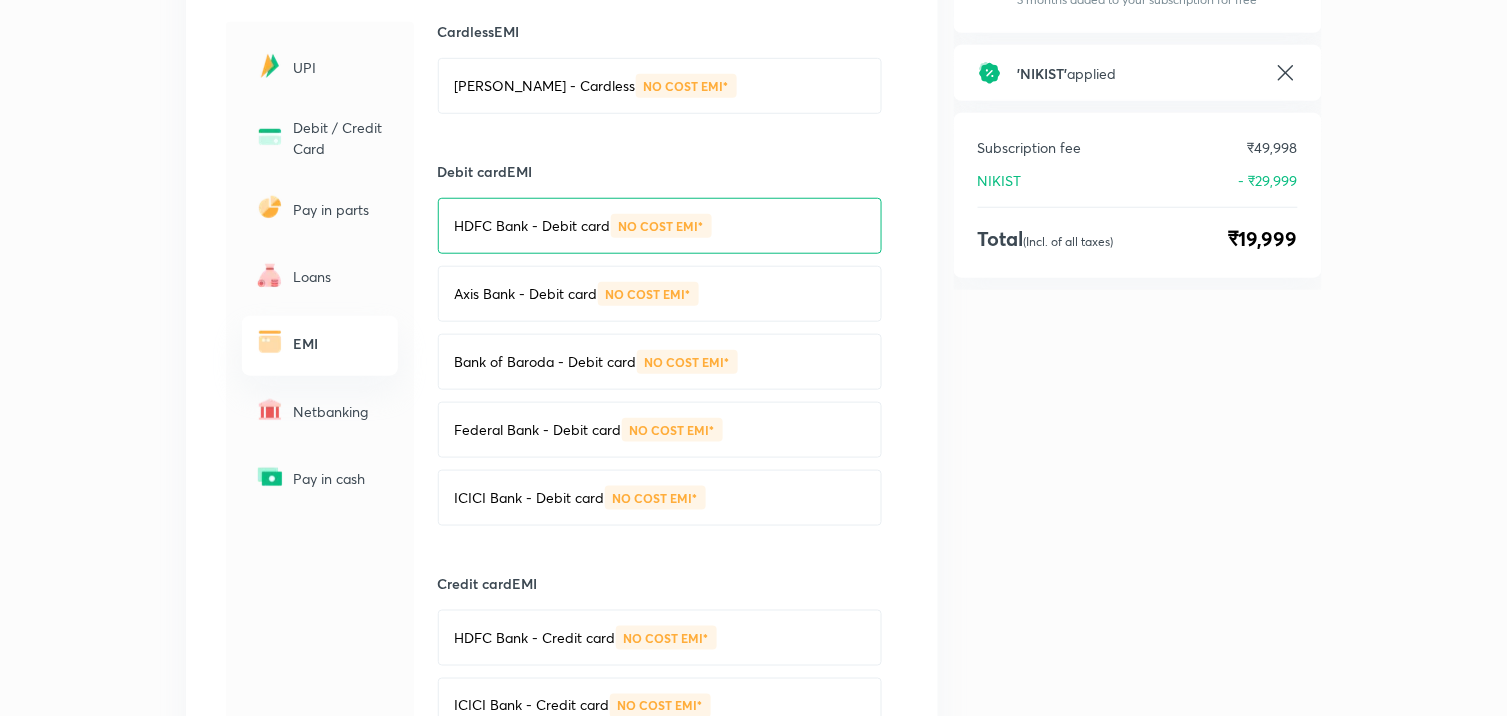 click on "HDFC Bank - Credit card NO COST EMI*" at bounding box center (660, 638) 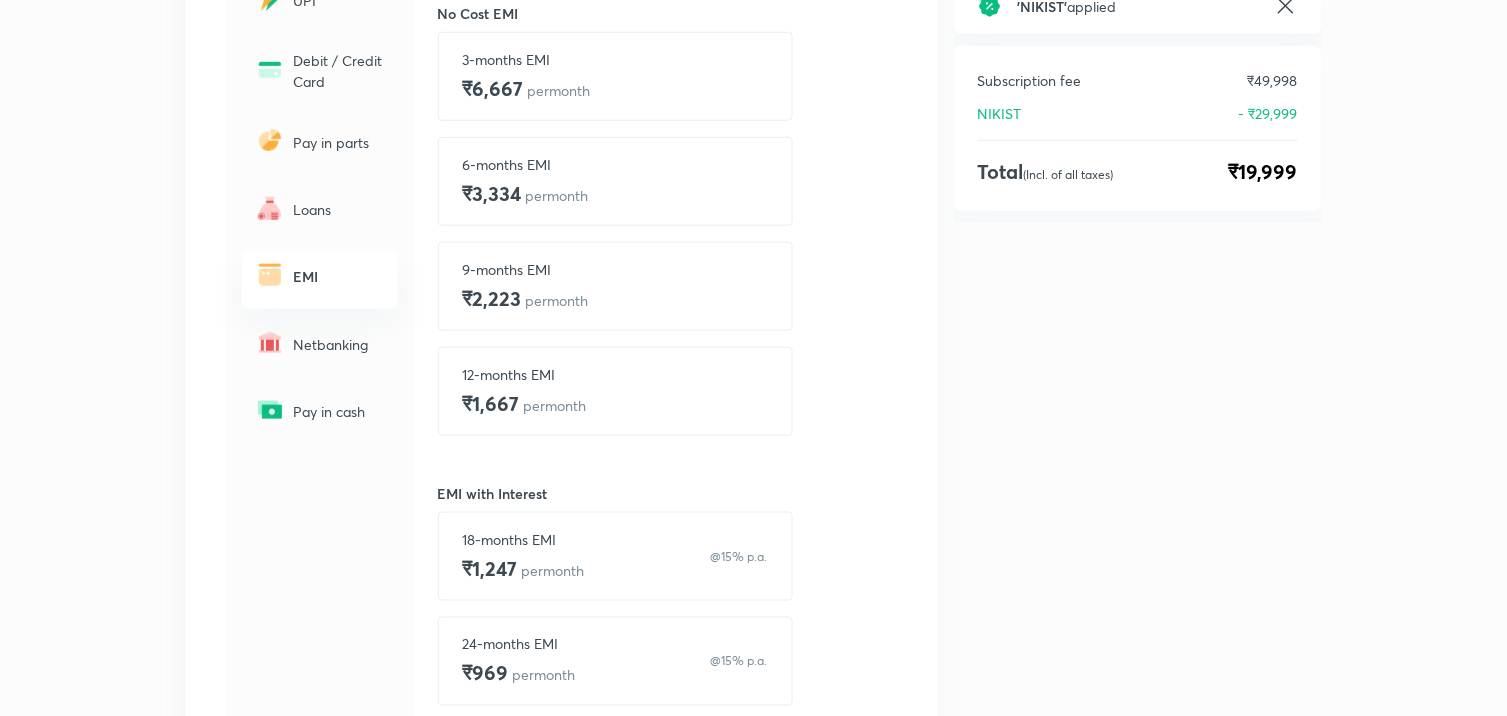 scroll, scrollTop: 415, scrollLeft: 0, axis: vertical 